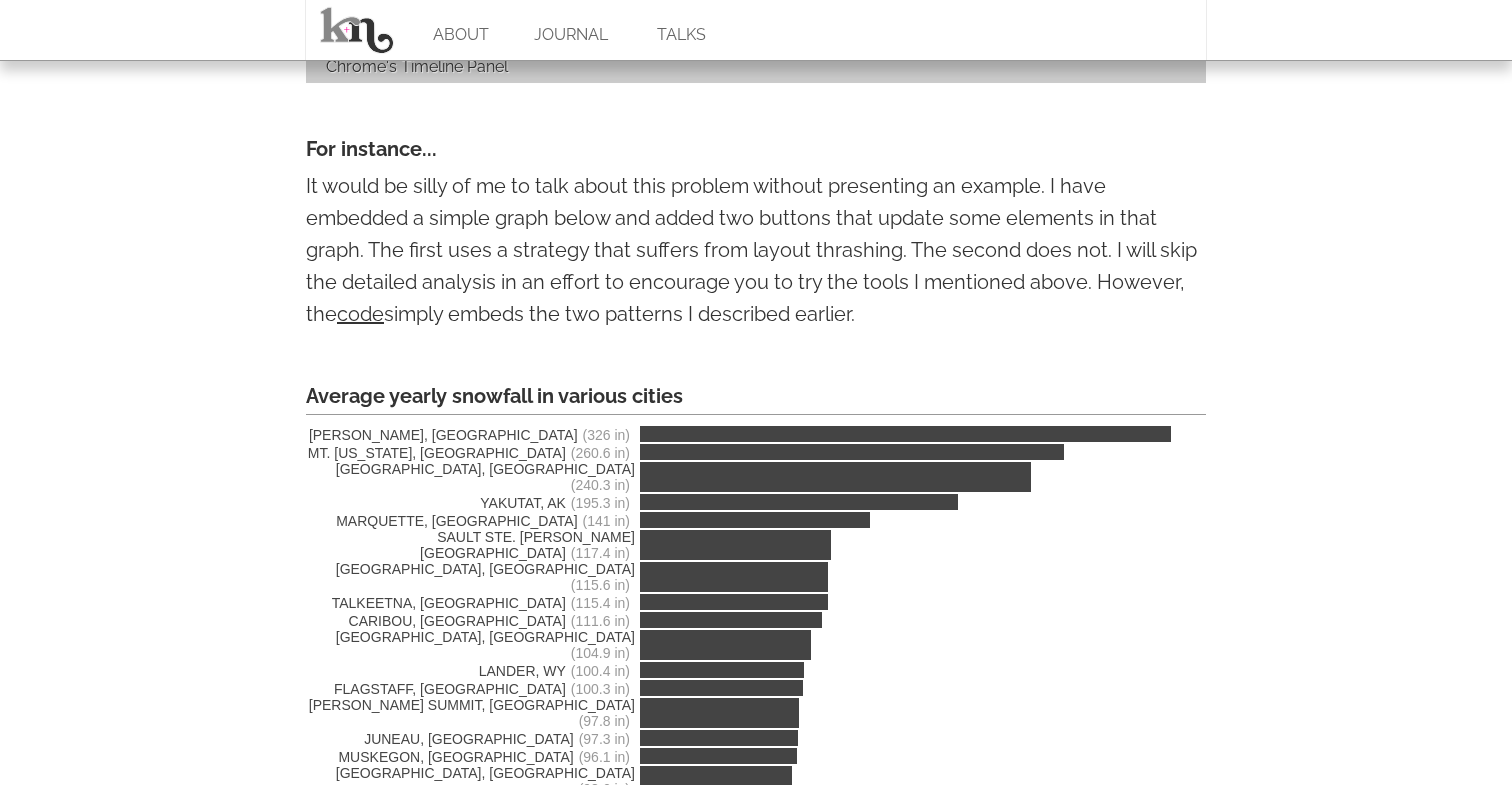 scroll, scrollTop: 3745, scrollLeft: 0, axis: vertical 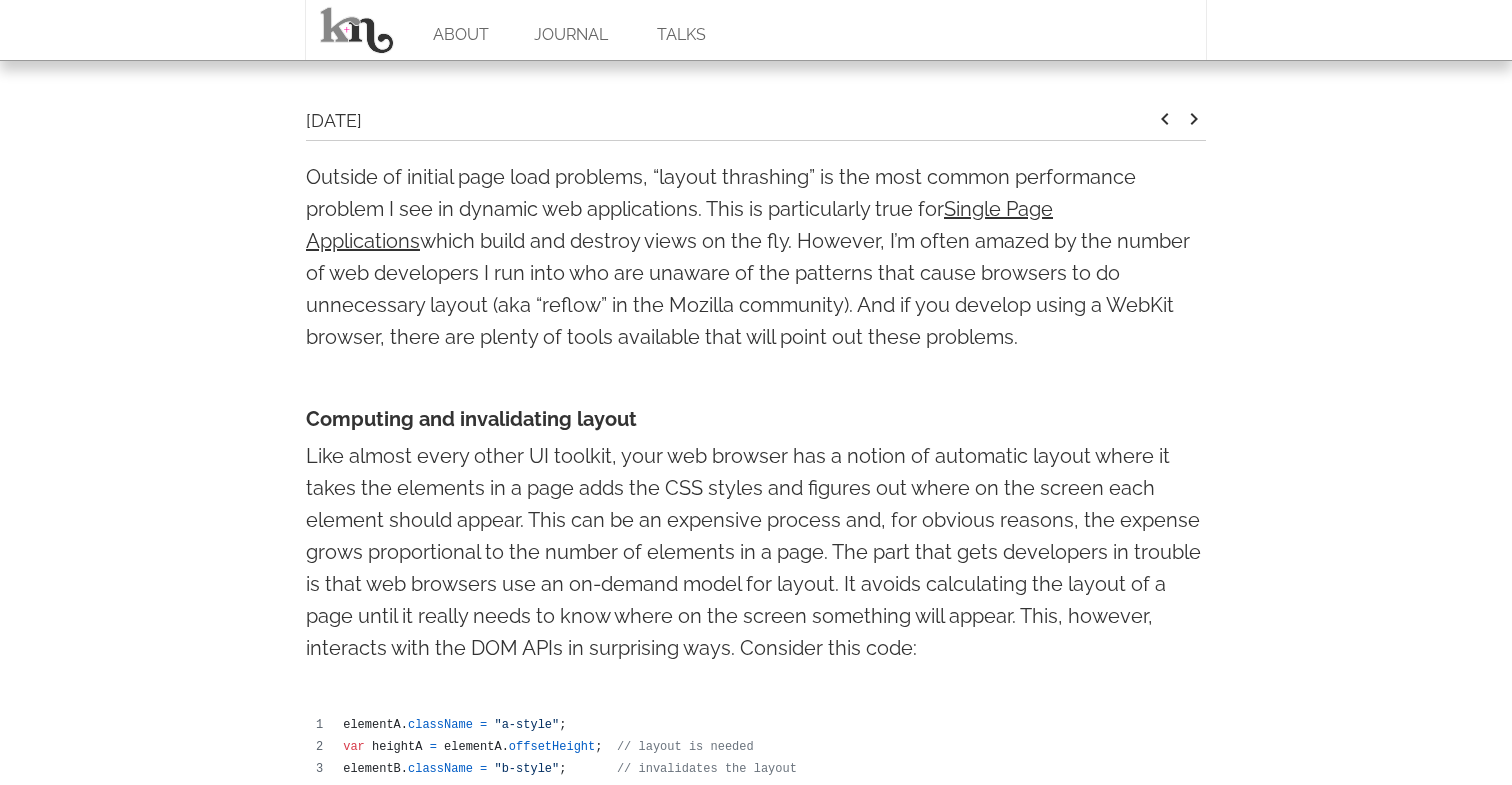 drag, startPoint x: 299, startPoint y: 156, endPoint x: 947, endPoint y: 339, distance: 673.34467 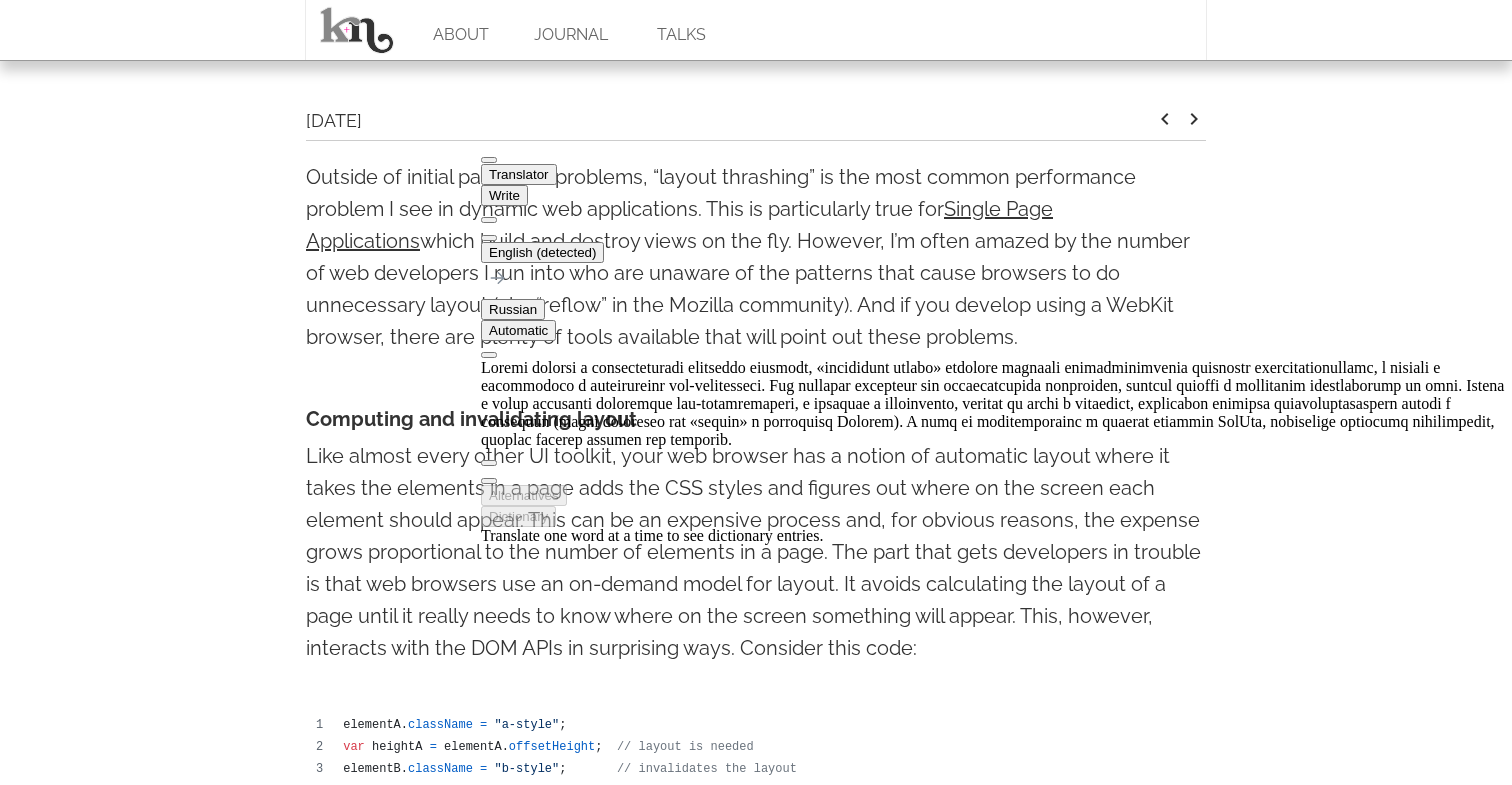 click on "On Layout & Web Performance
[DATE]
keyboard_arrow_left
keyboard_arrow_right
Outside of initial page load problems, “layout thrashing” is the most common performance problem I see in dynamic web applications. This is particularly true for  Single Page Applications  which build and destroy views on the fly. However, I’m often amazed by the number of web developers I run into who are unaware of the patterns that cause browsers to do unnecessary layout (aka “reflow” in the Mozilla community). And if you develop using a WebKit browser, there are plenty of tools available that will point out these problems.
Computing and invalidating layout
elementA . className   =   "a-style" ;
var   heightA   =   elementA . offsetHeight ;    // layout is needed
elementB ." at bounding box center (756, 2510) 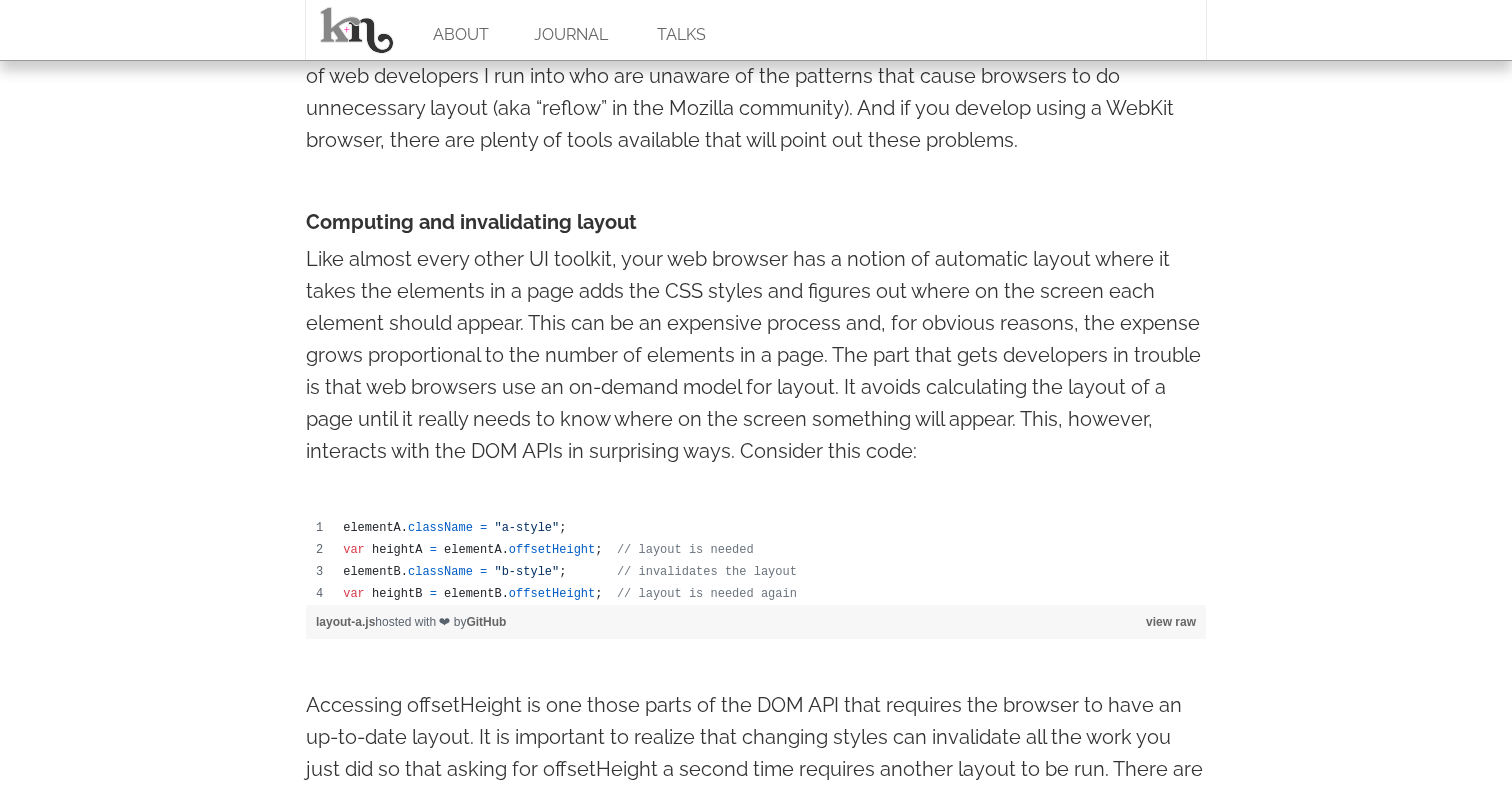 scroll, scrollTop: 891, scrollLeft: 0, axis: vertical 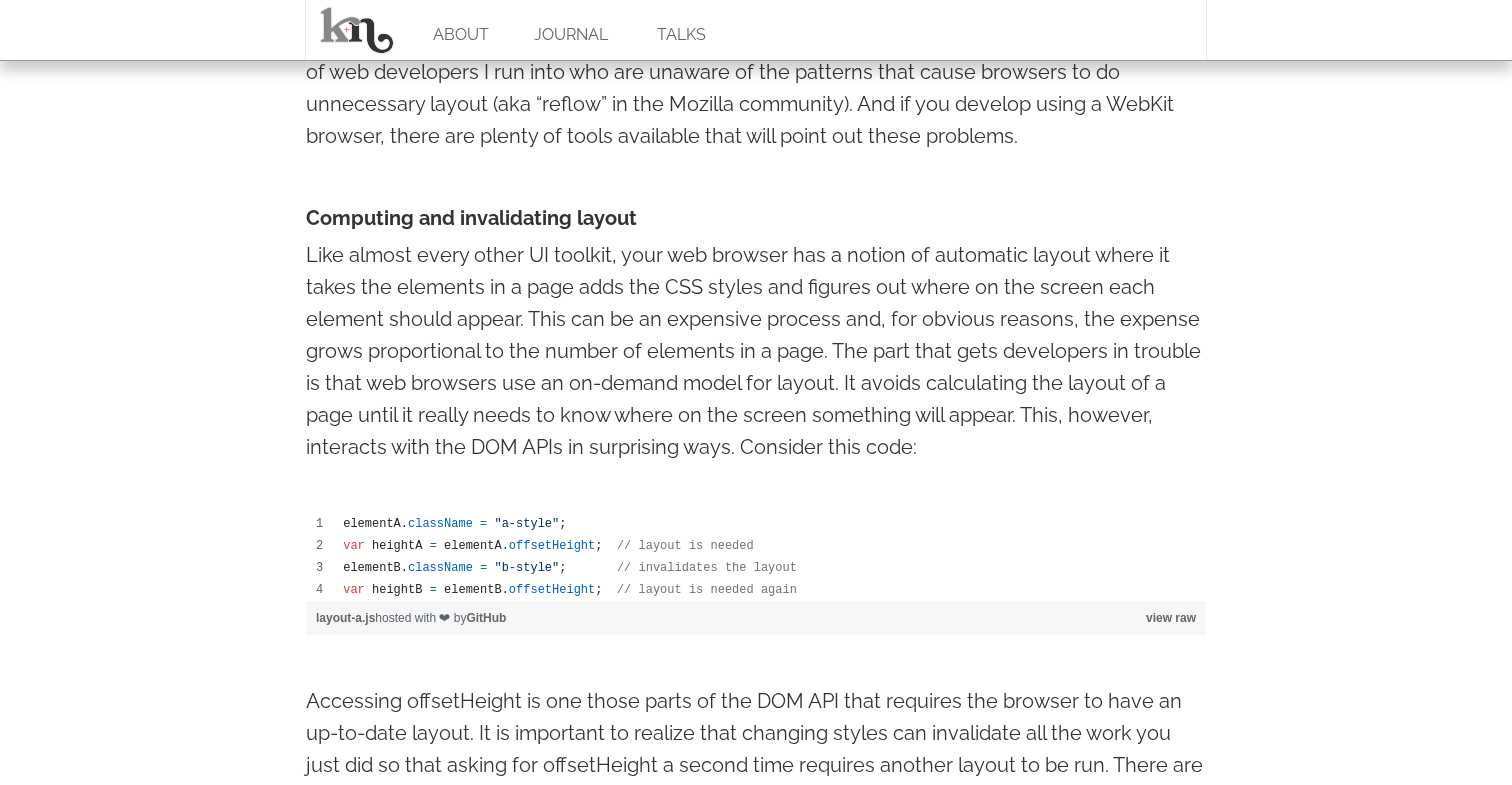 click on "On Layout & Web Performance
[DATE]
keyboard_arrow_left
keyboard_arrow_right
Outside of initial page load problems, “layout thrashing” is the most common performance problem I see in dynamic web applications. This is particularly true for  Single Page Applications  which build and destroy views on the fly. However, I’m often amazed by the number of web developers I run into who are unaware of the patterns that cause browsers to do unnecessary layout (aka “reflow” in the Mozilla community). And if you develop using a WebKit browser, there are plenty of tools available that will point out these problems.
Computing and invalidating layout
elementA . className   =   "a-style" ;
var   heightA   =   elementA . offsetHeight ;    // layout is needed
elementB ." at bounding box center [756, 2309] 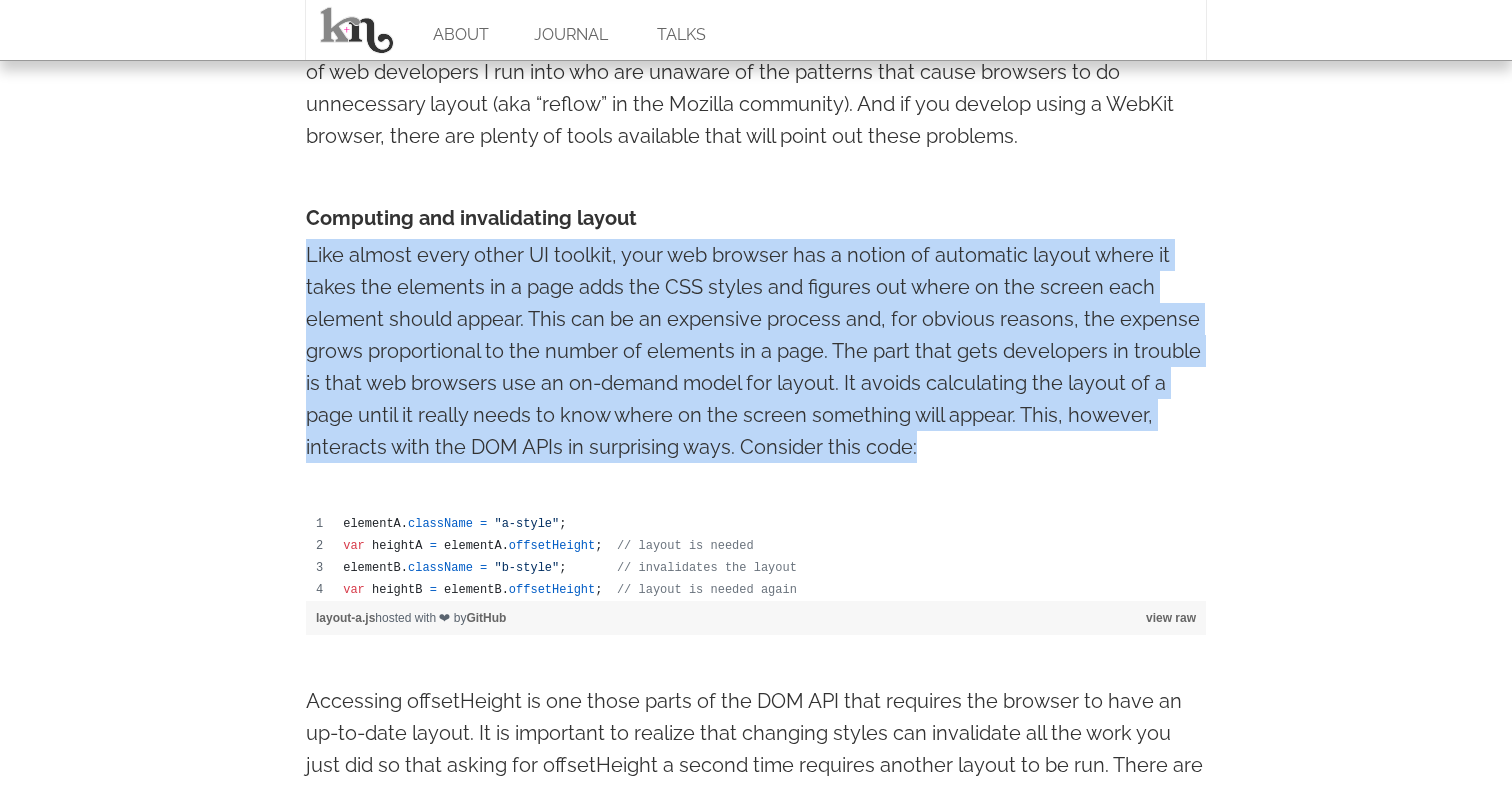 drag, startPoint x: 293, startPoint y: 241, endPoint x: 934, endPoint y: 451, distance: 674.52277 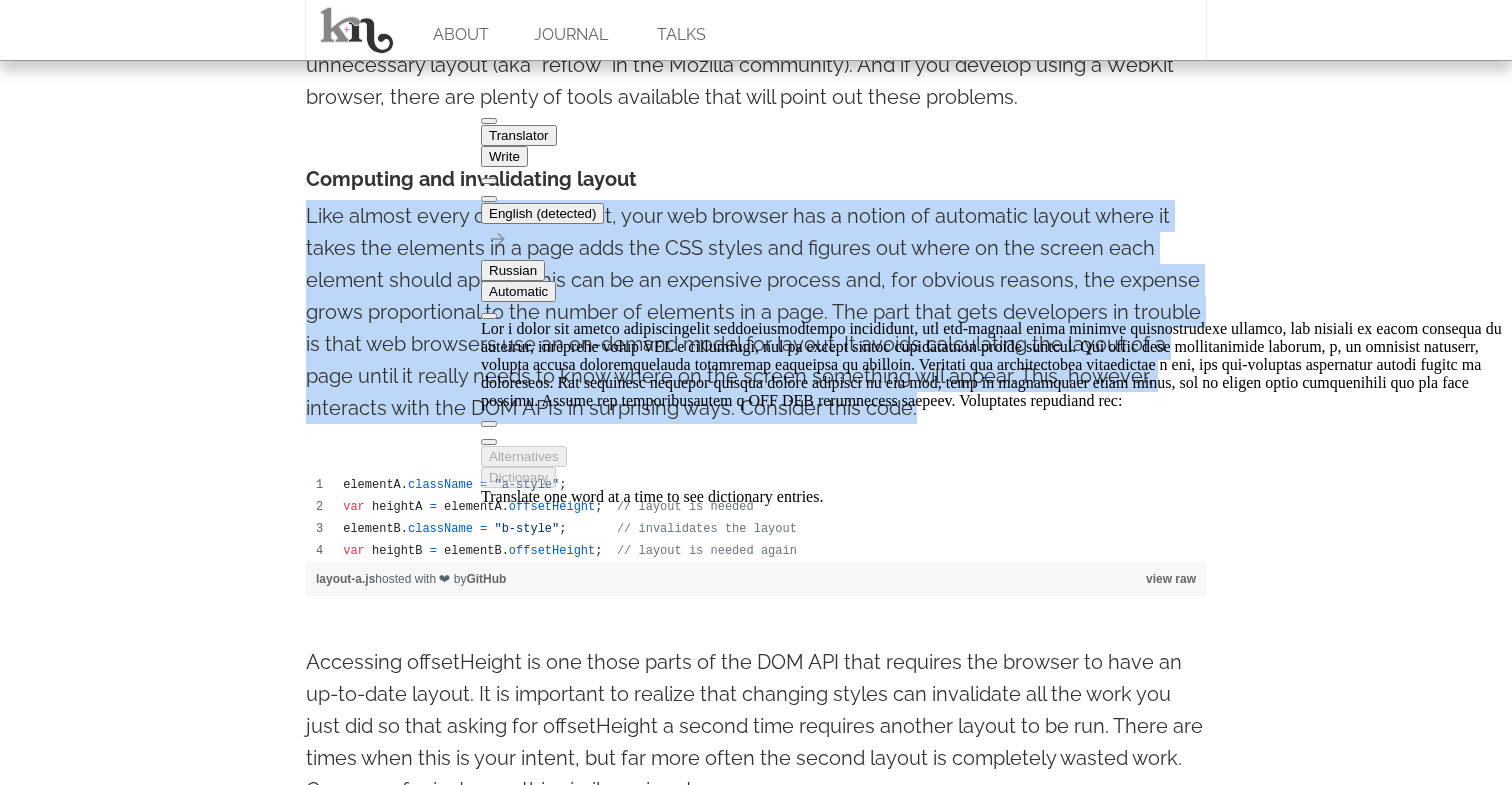 scroll, scrollTop: 939, scrollLeft: 0, axis: vertical 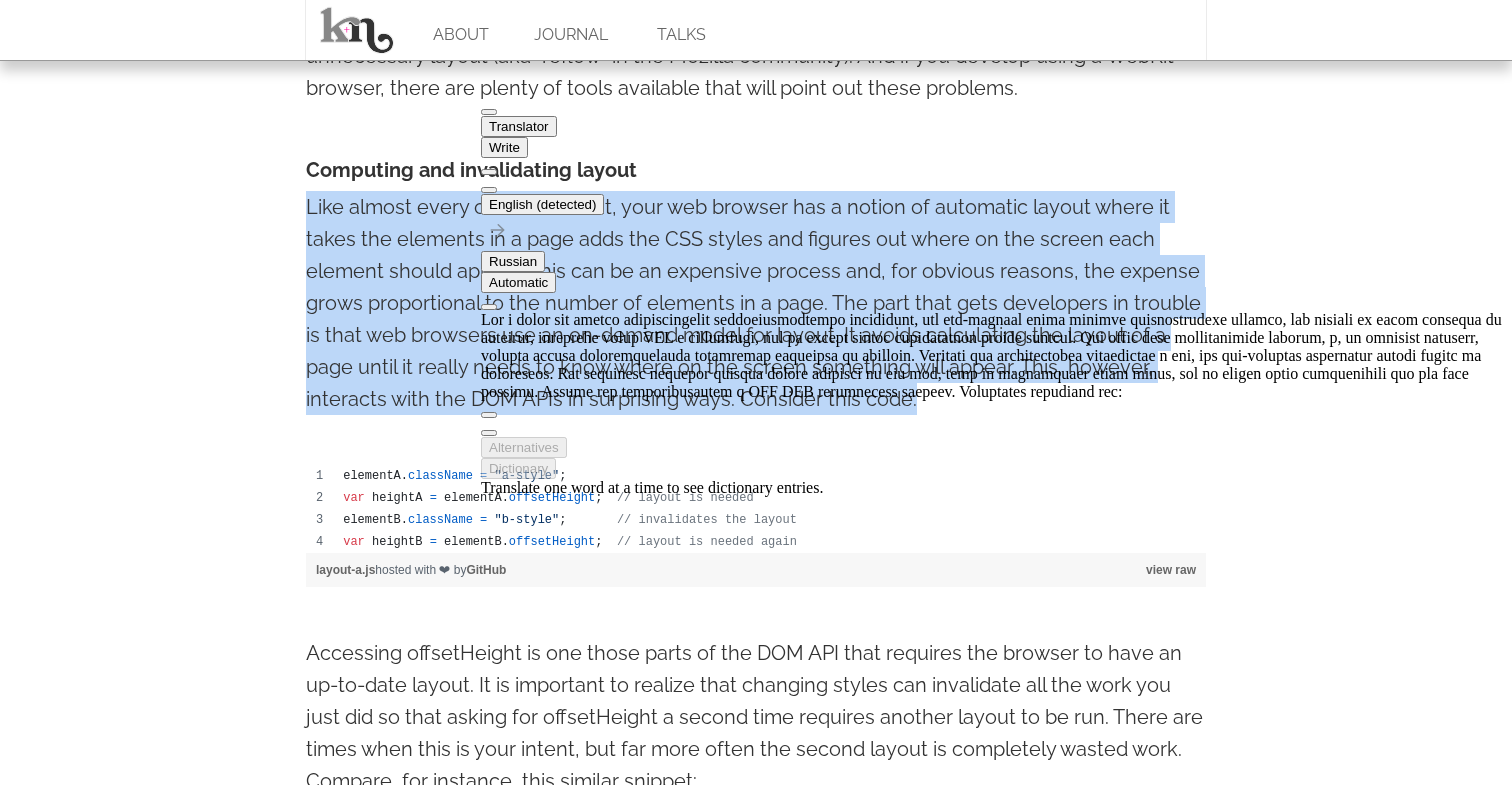 click on "ABOUT
JOURNAL
TALKS
On Layout & Web Performance
[DATE]
keyboard_arrow_left
keyboard_arrow_right
Outside of initial page load problems, “layout thrashing” is the most common performance problem I see in dynamic web applications. This is particularly true for  Single Page Applications  which build and destroy views on the fly. However, I’m often amazed by the number of web developers I run into who are unaware of the patterns that cause browsers to do unnecessary layout (aka “reflow” in the Mozilla community). And if you develop using a WebKit browser, there are plenty of tools available that will point out these problems.
Computing and invalidating layout
elementA . className   =   "a-style" ;
var     =" at bounding box center (756, 1960) 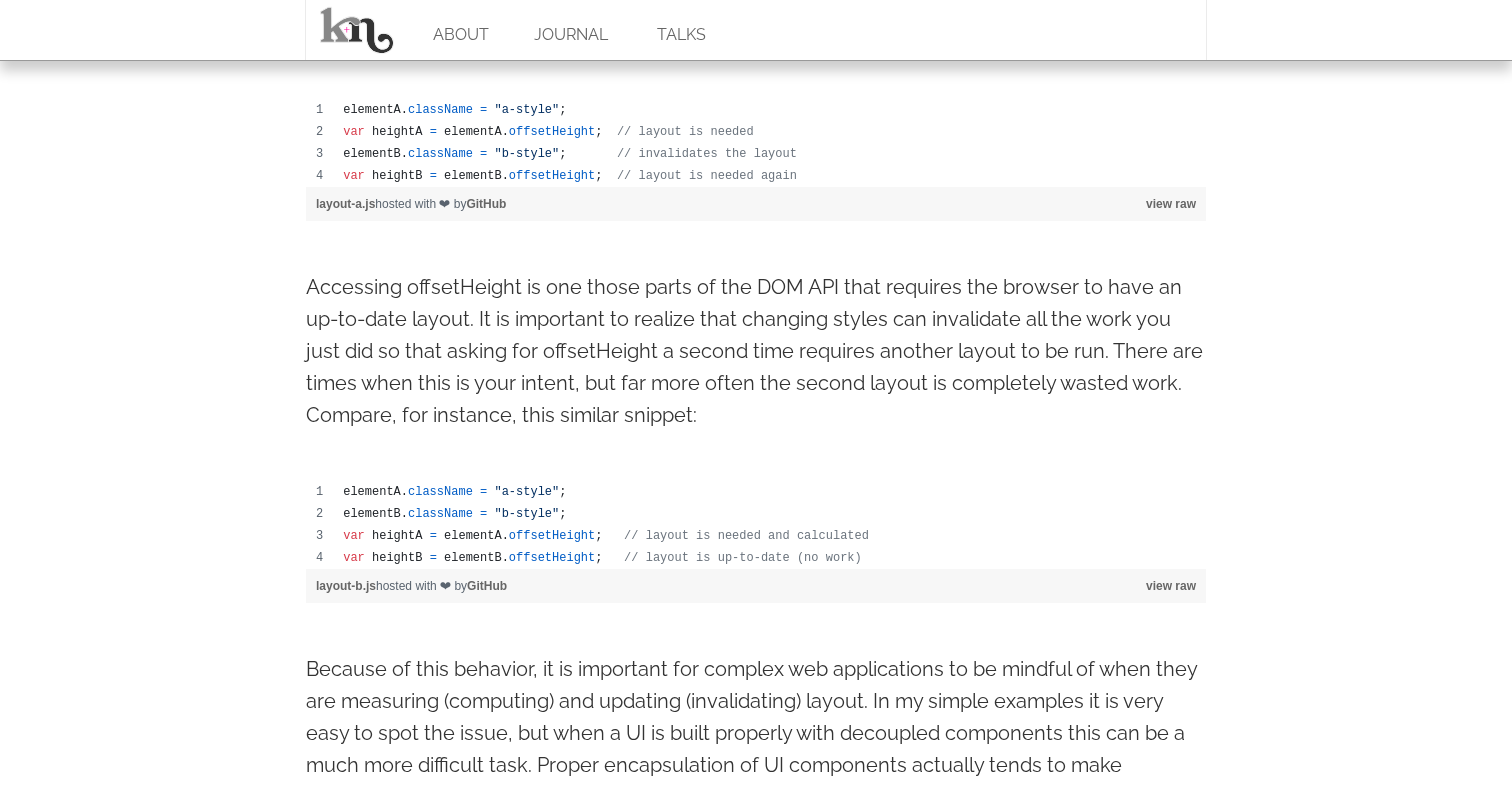 scroll, scrollTop: 1307, scrollLeft: 0, axis: vertical 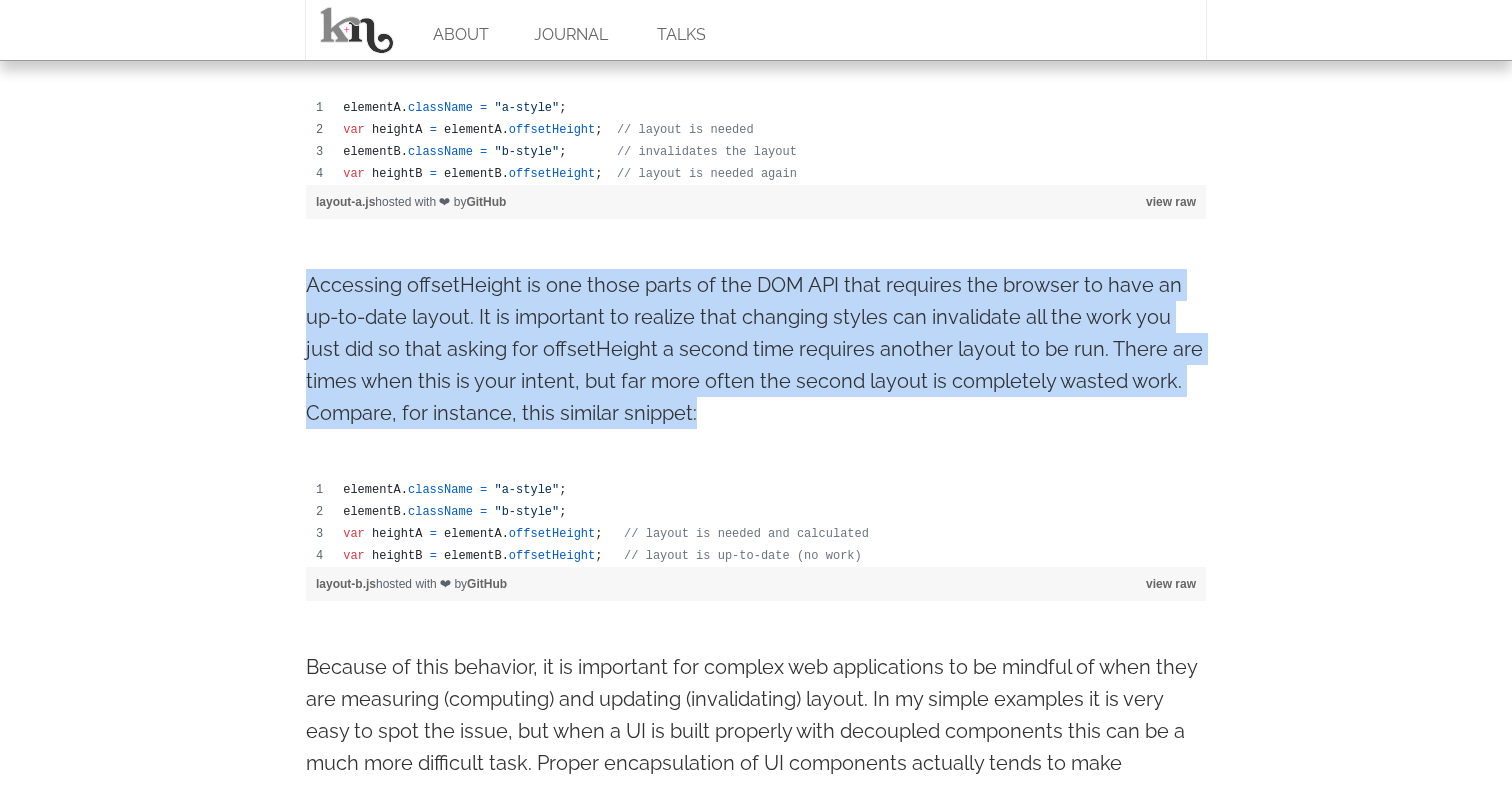 drag, startPoint x: 281, startPoint y: 285, endPoint x: 767, endPoint y: 410, distance: 501.8177 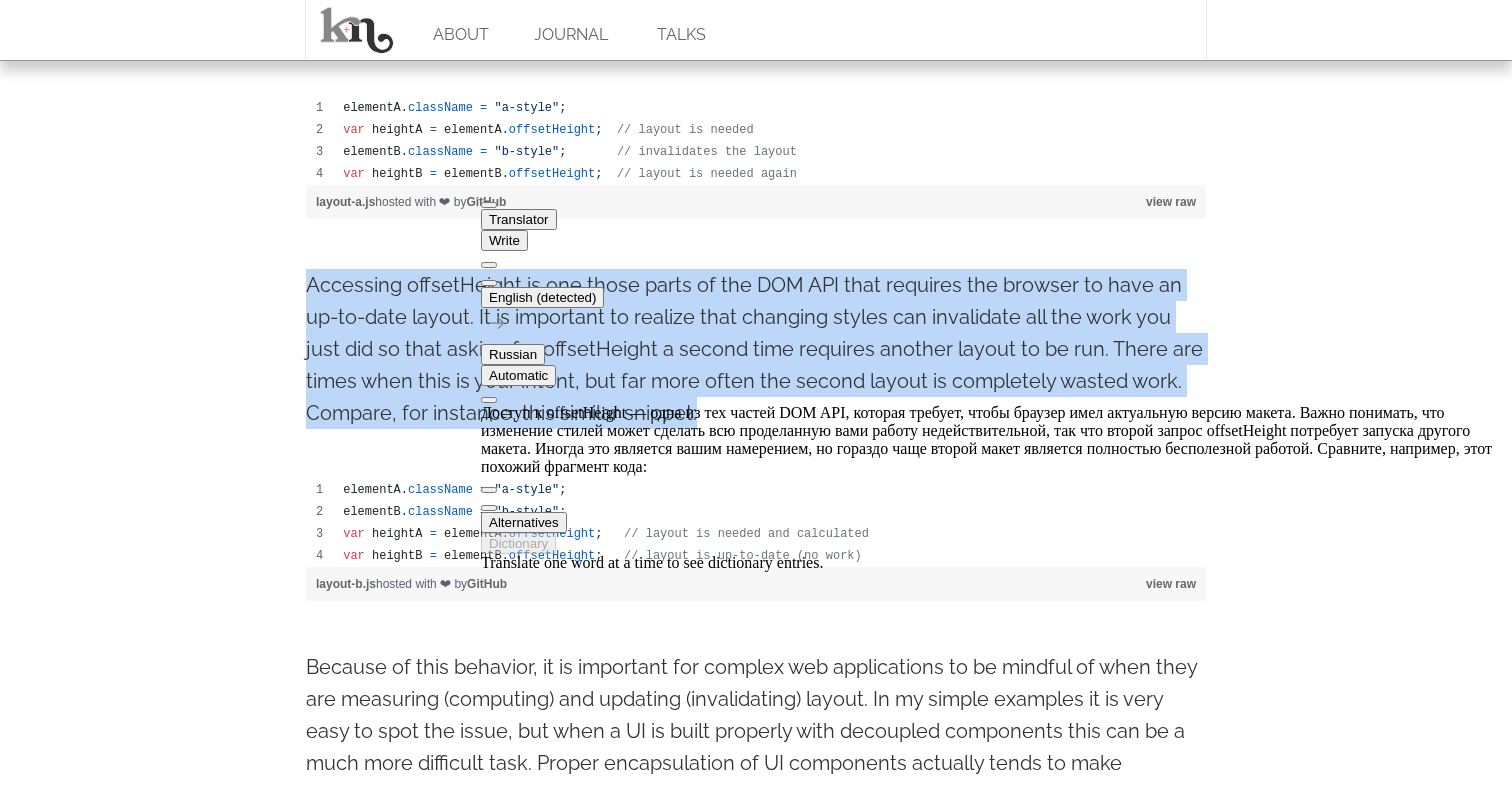 click on "ABOUT
JOURNAL
TALKS
On Layout & Web Performance
[DATE]
keyboard_arrow_left
keyboard_arrow_right
Outside of initial page load problems, “layout thrashing” is the most common performance problem I see in dynamic web applications. This is particularly true for  Single Page Applications  which build and destroy views on the fly. However, I’m often amazed by the number of web developers I run into who are unaware of the patterns that cause browsers to do unnecessary layout (aka “reflow” in the Mozilla community). And if you develop using a WebKit browser, there are plenty of tools available that will point out these problems.
Computing and invalidating layout
elementA . className   =   "a-style" ;
var     =" at bounding box center [756, 1592] 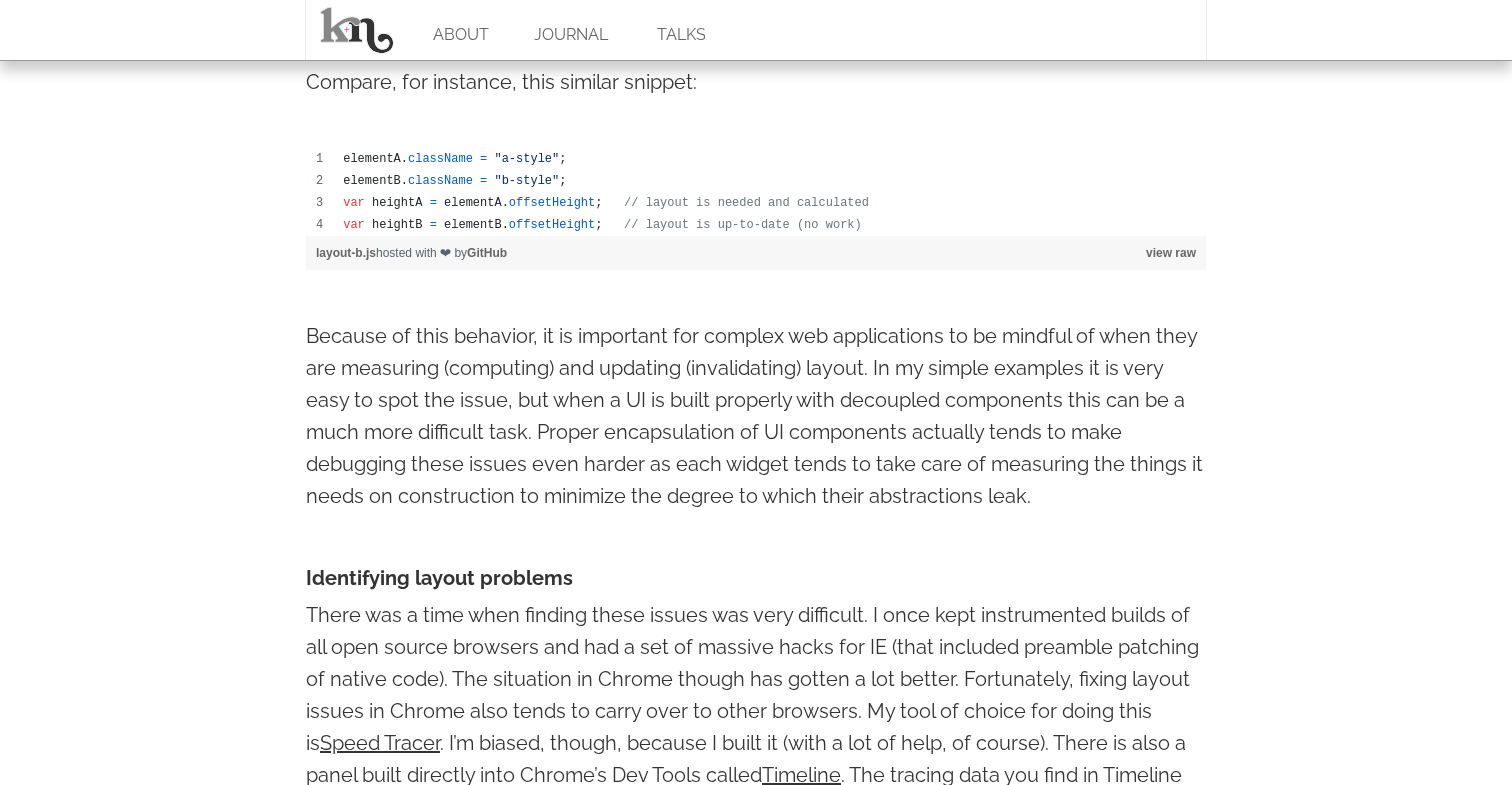 scroll, scrollTop: 1646, scrollLeft: 0, axis: vertical 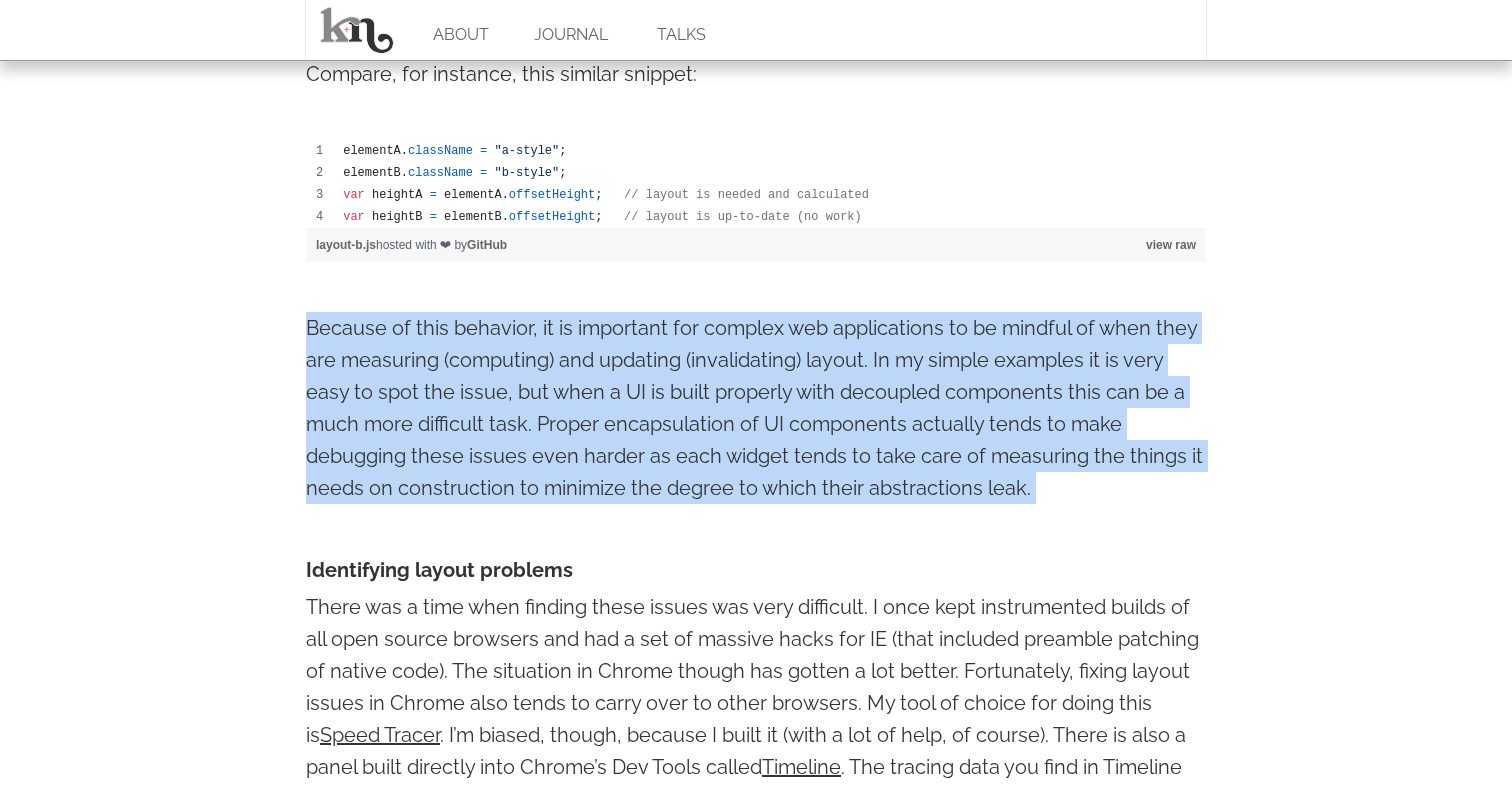drag, startPoint x: 297, startPoint y: 327, endPoint x: 1016, endPoint y: 517, distance: 743.6807 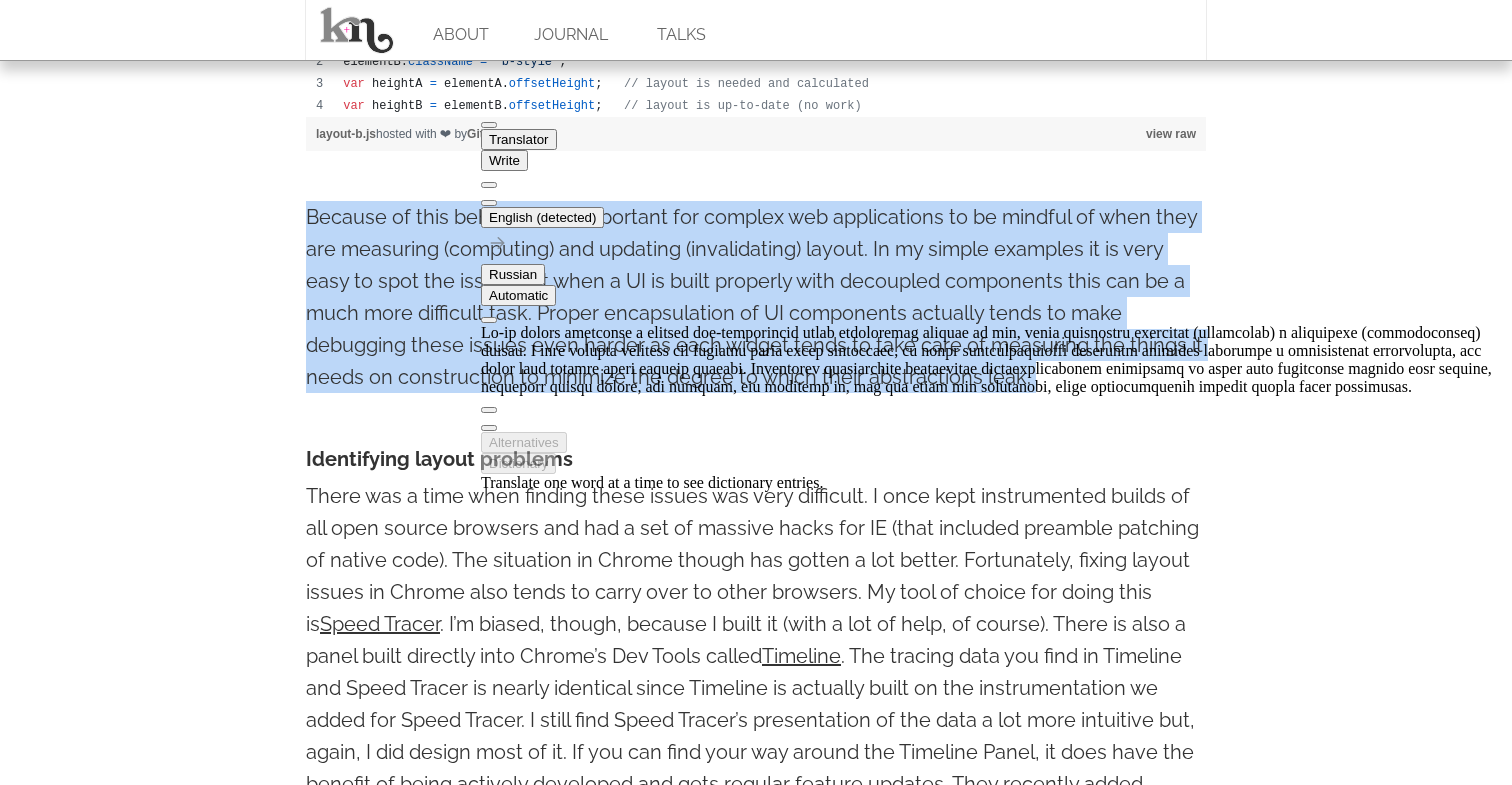 scroll, scrollTop: 1762, scrollLeft: 0, axis: vertical 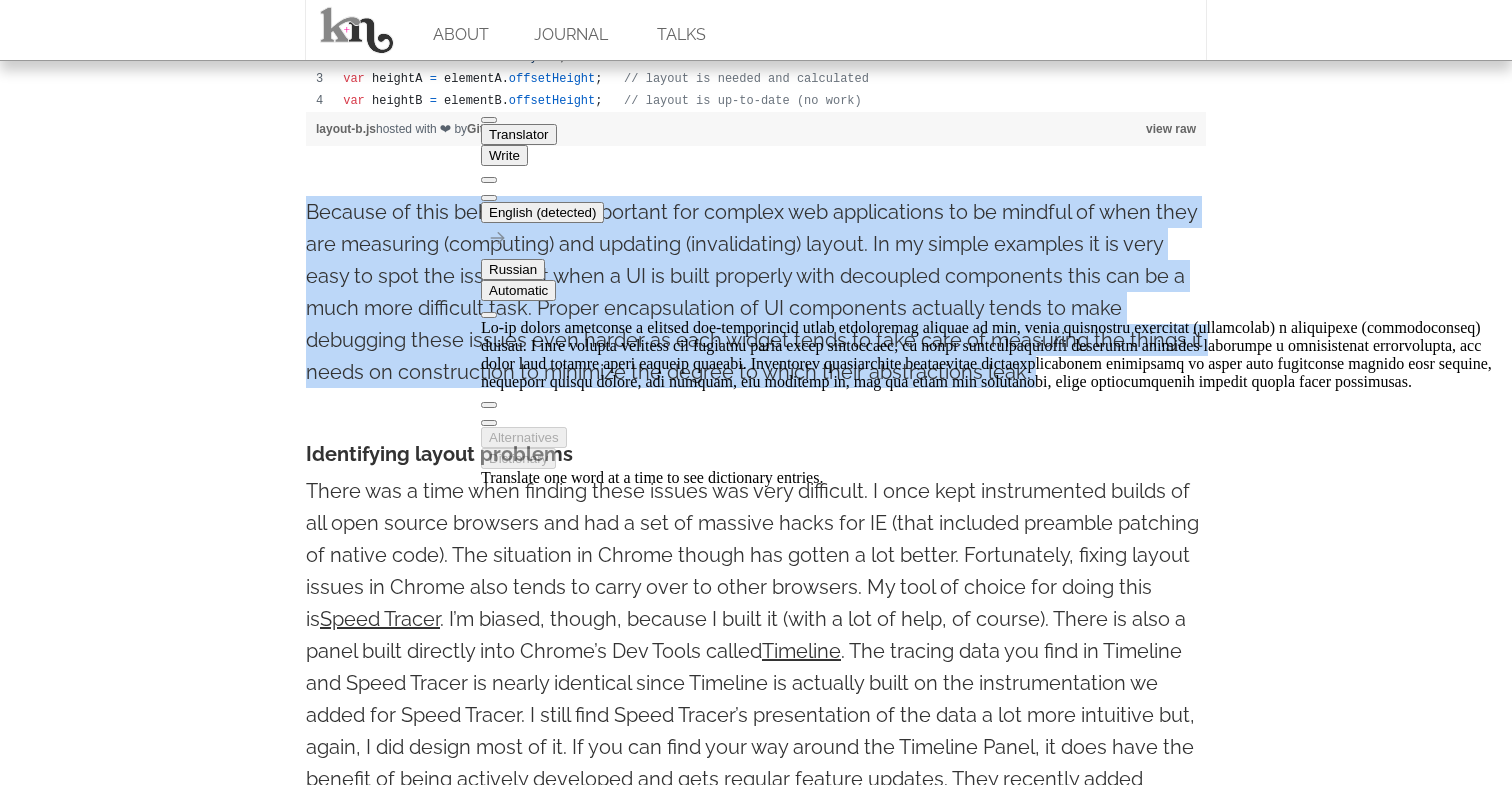 click on "ABOUT
JOURNAL
TALKS
On Layout & Web Performance
[DATE]
keyboard_arrow_left
keyboard_arrow_right
Outside of initial page load problems, “layout thrashing” is the most common performance problem I see in dynamic web applications. This is particularly true for  Single Page Applications  which build and destroy views on the fly. However, I’m often amazed by the number of web developers I run into who are unaware of the patterns that cause browsers to do unnecessary layout (aka “reflow” in the Mozilla community). And if you develop using a WebKit browser, there are plenty of tools available that will point out these problems.
Computing and invalidating layout
elementA . className   =   "a-style" ;
var     =" at bounding box center [756, 1137] 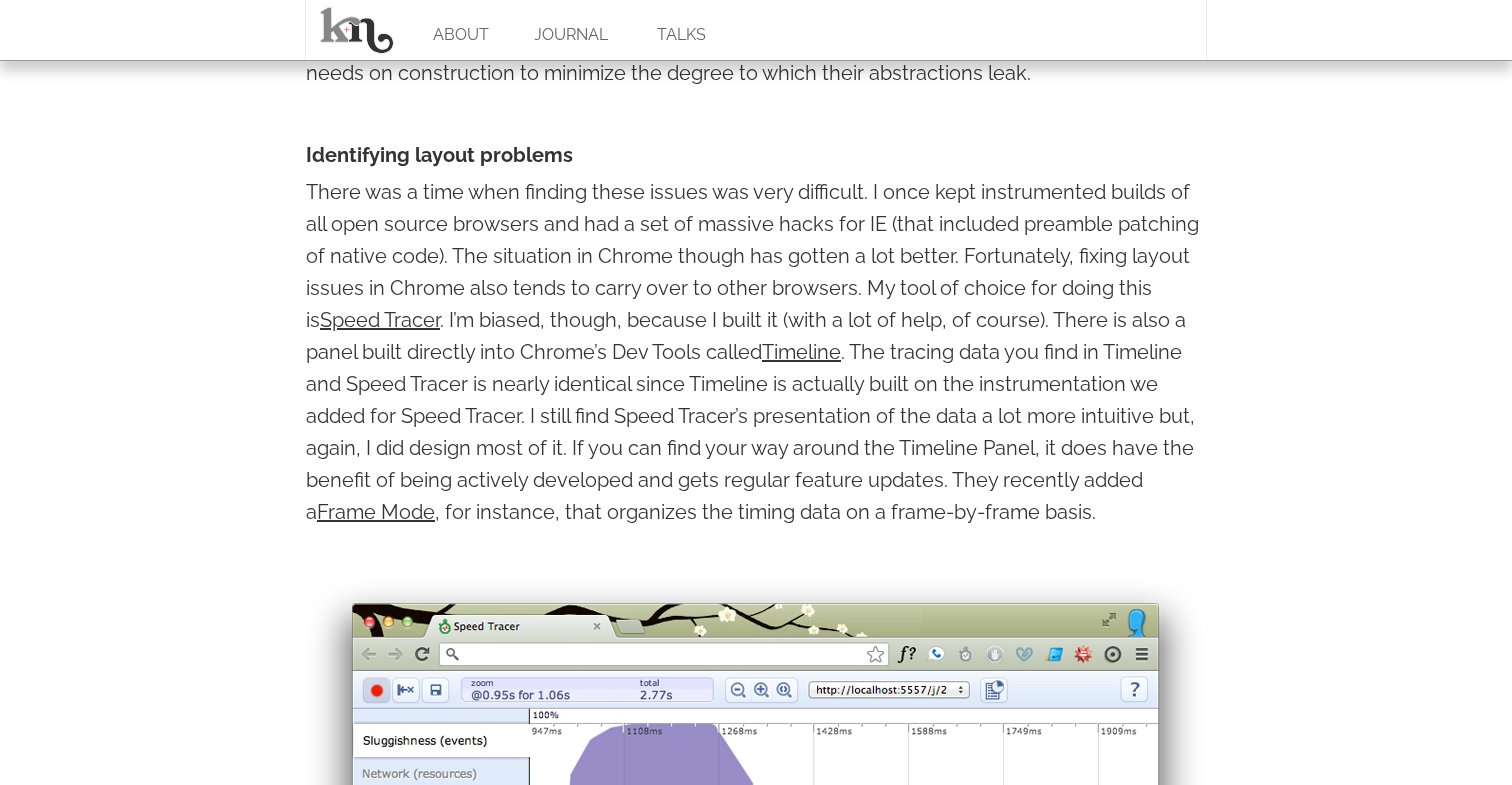 scroll, scrollTop: 2062, scrollLeft: 0, axis: vertical 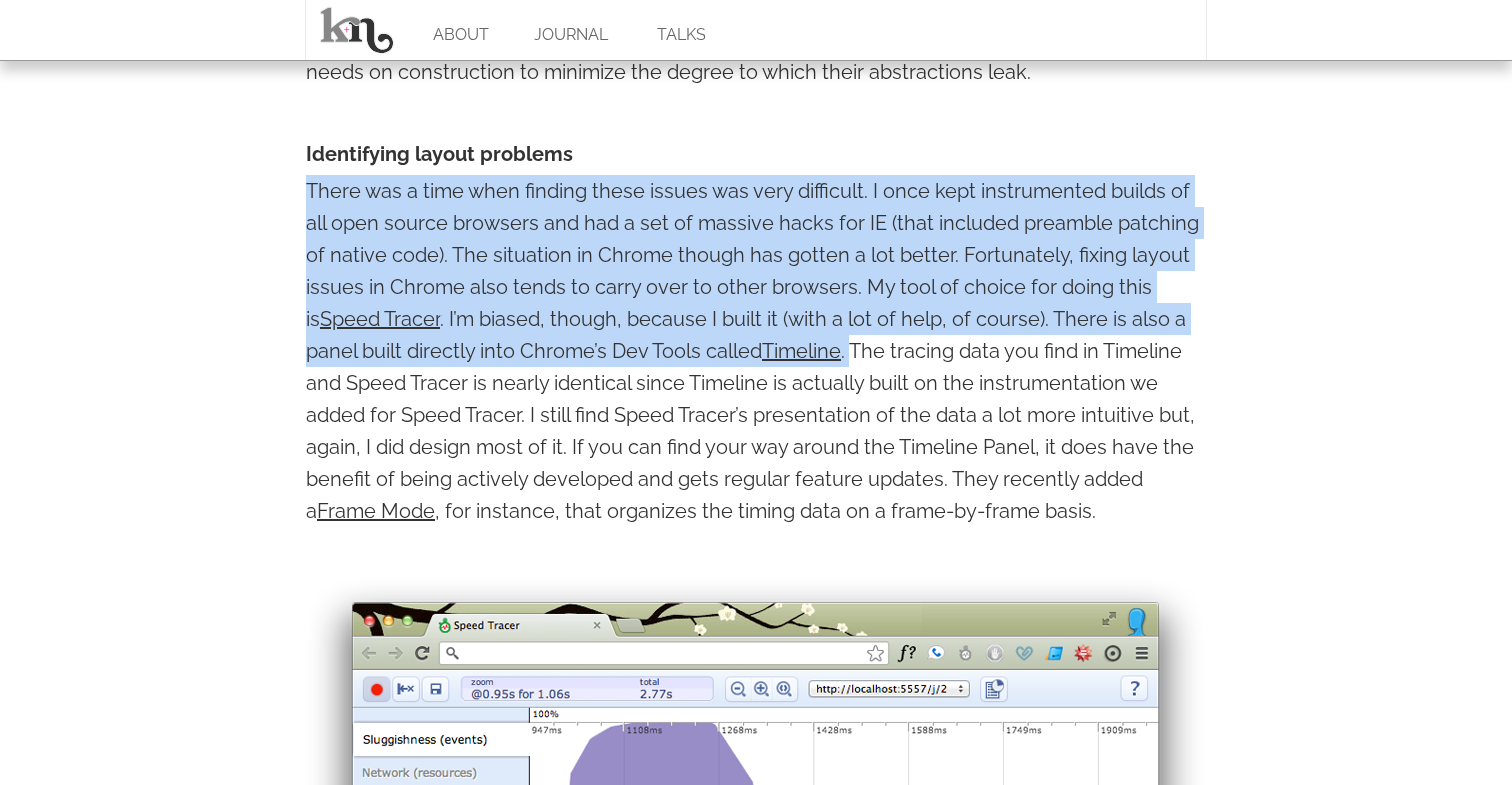drag, startPoint x: 307, startPoint y: 189, endPoint x: 858, endPoint y: 366, distance: 578.7314 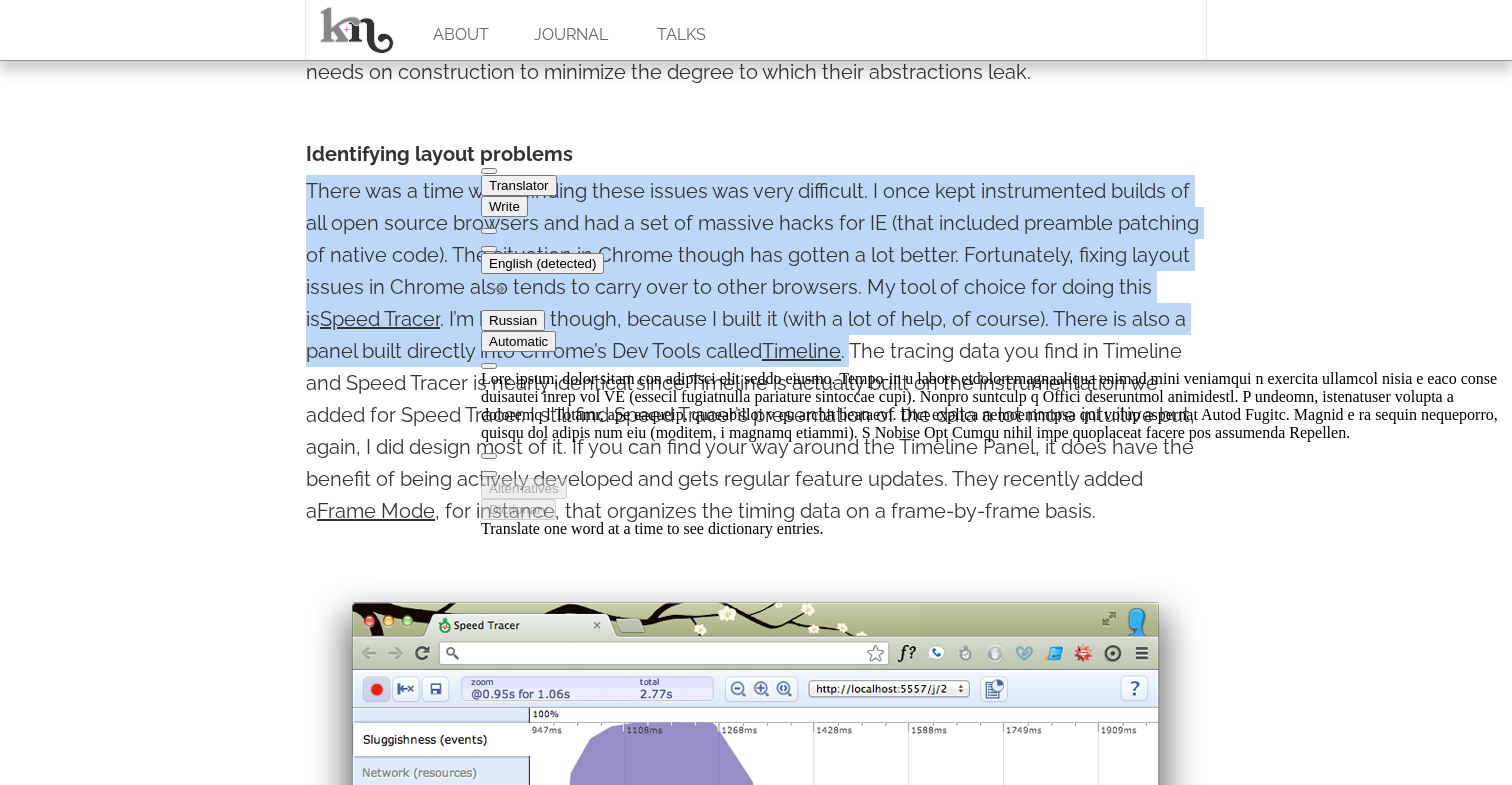 click on "There was a time when finding these issues was very difficult. I once kept instrumented builds of all open source browsers and had a set of massive hacks for IE (that included preamble patching of native code). The situation in Chrome though has gotten a lot better. Fortunately, fixing layout issues in Chrome also tends to carry over to other browsers. My tool of choice for doing this is  Speed Tracer . I’m biased, though, because I built it (with a lot of help, of course). There is also a panel built directly into Chrome’s Dev Tools called  Timeline . The tracing data you find in Timeline and Speed Tracer is nearly identical since Timeline is actually built on the instrumentation we added for Speed Tracer. I still find Speed Tracer’s presentation of the data a lot more intuitive but, again, I did design most of it. If you can find your way around the Timeline Panel, it does have the benefit of being actively developed and gets regular feature updates. They recently added a  Frame Mode" at bounding box center (756, 351) 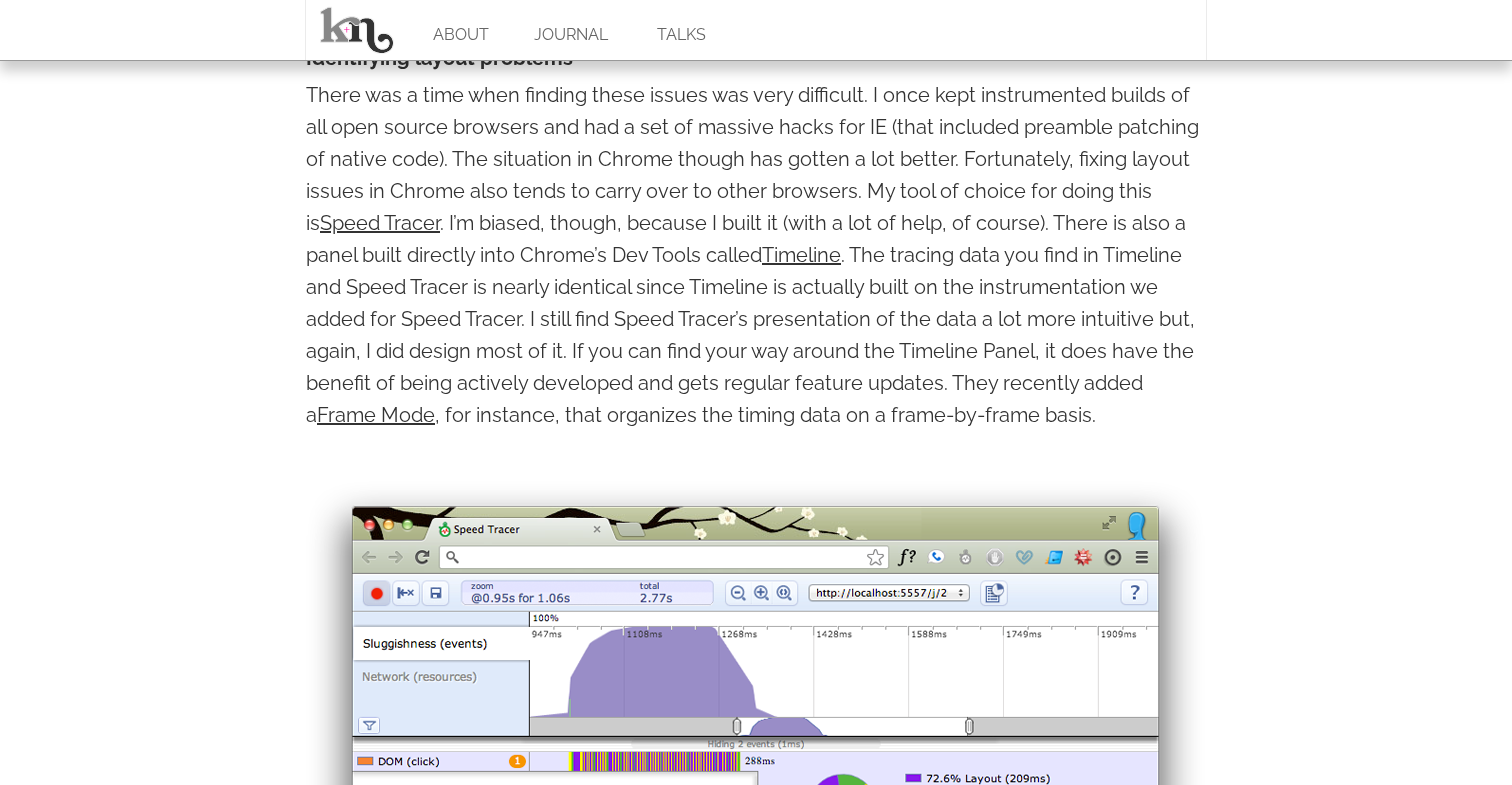 scroll, scrollTop: 2157, scrollLeft: 0, axis: vertical 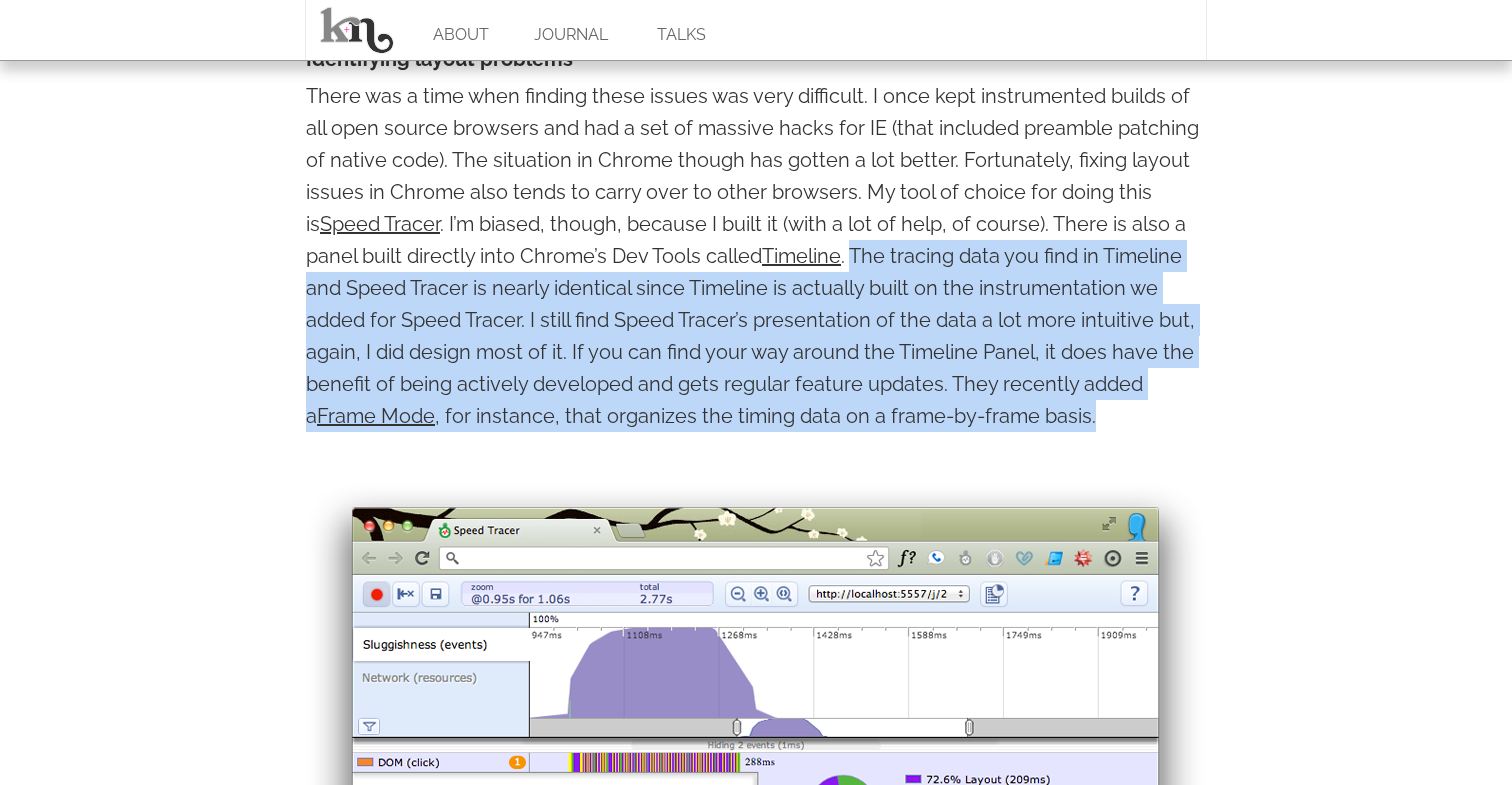 drag, startPoint x: 855, startPoint y: 258, endPoint x: 1082, endPoint y: 418, distance: 277.72107 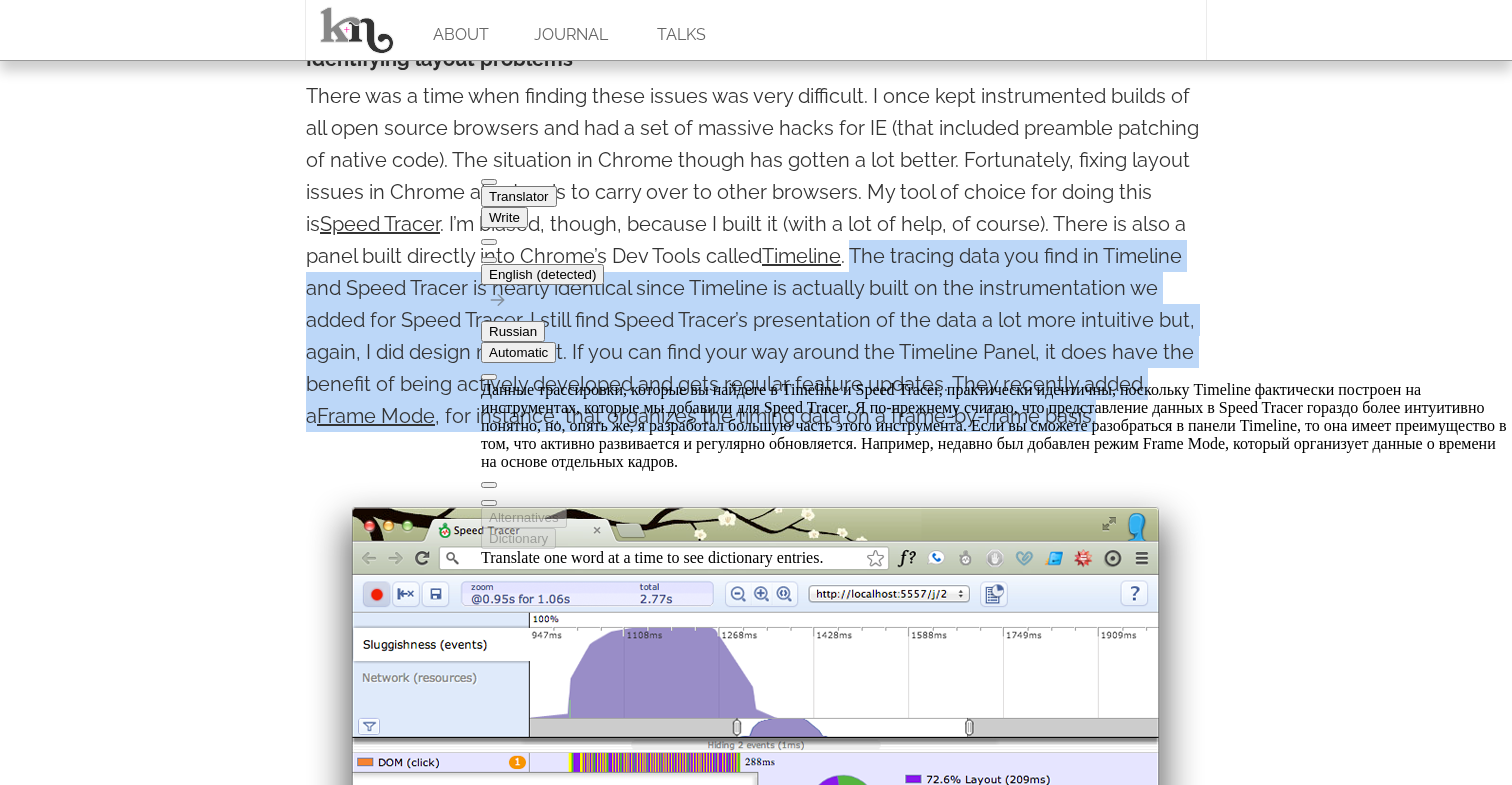 click on "ABOUT
JOURNAL
TALKS
On Layout & Web Performance
[DATE]
keyboard_arrow_left
keyboard_arrow_right
Outside of initial page load problems, “layout thrashing” is the most common performance problem I see in dynamic web applications. This is particularly true for  Single Page Applications  which build and destroy views on the fly. However, I’m often amazed by the number of web developers I run into who are unaware of the patterns that cause browsers to do unnecessary layout (aka “reflow” in the Mozilla community). And if you develop using a WebKit browser, there are plenty of tools available that will point out these problems.
Computing and invalidating layout
elementA . className   =   "a-style" ;
var     =" at bounding box center [756, 742] 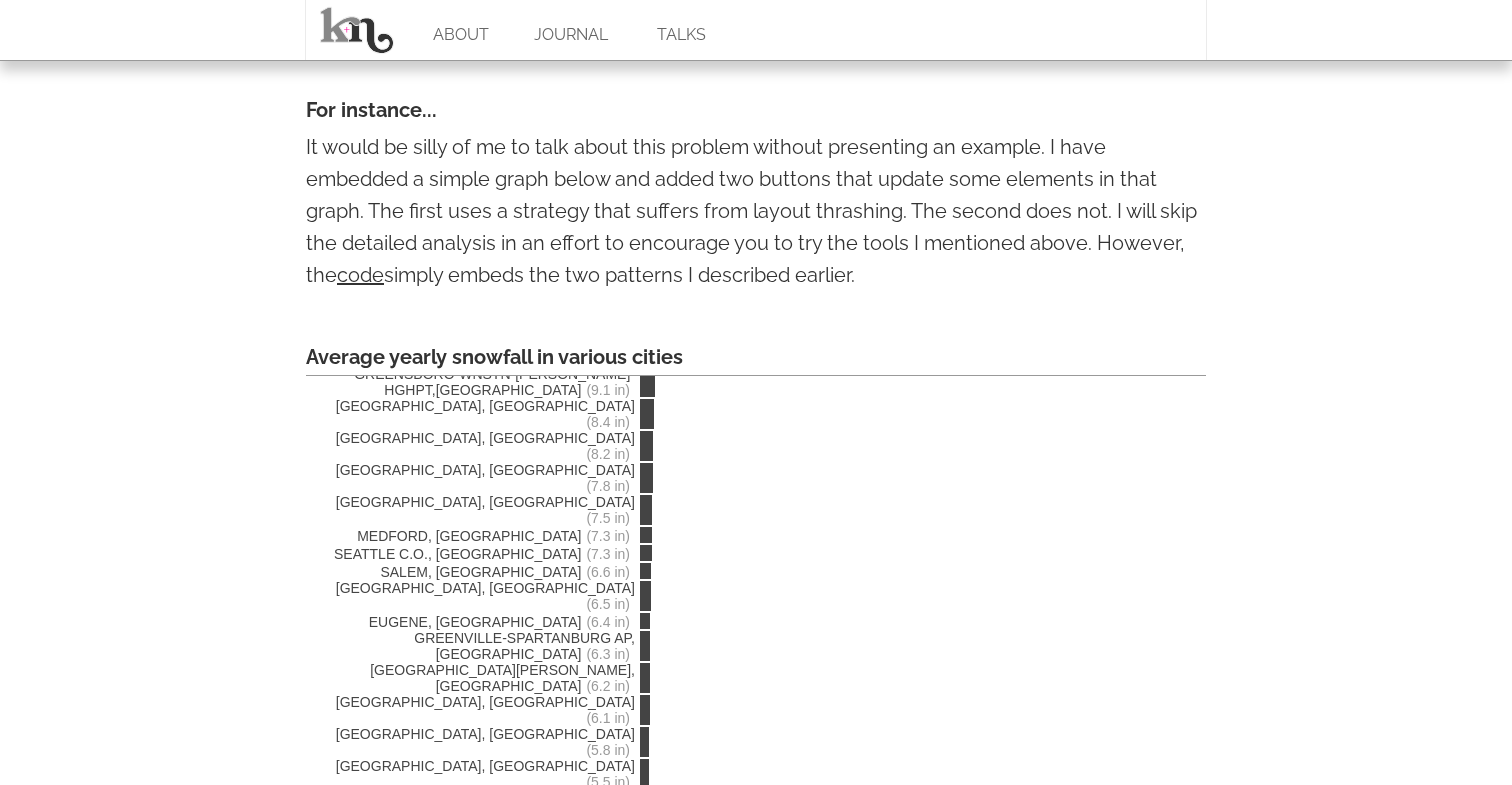 scroll, scrollTop: 3410, scrollLeft: 0, axis: vertical 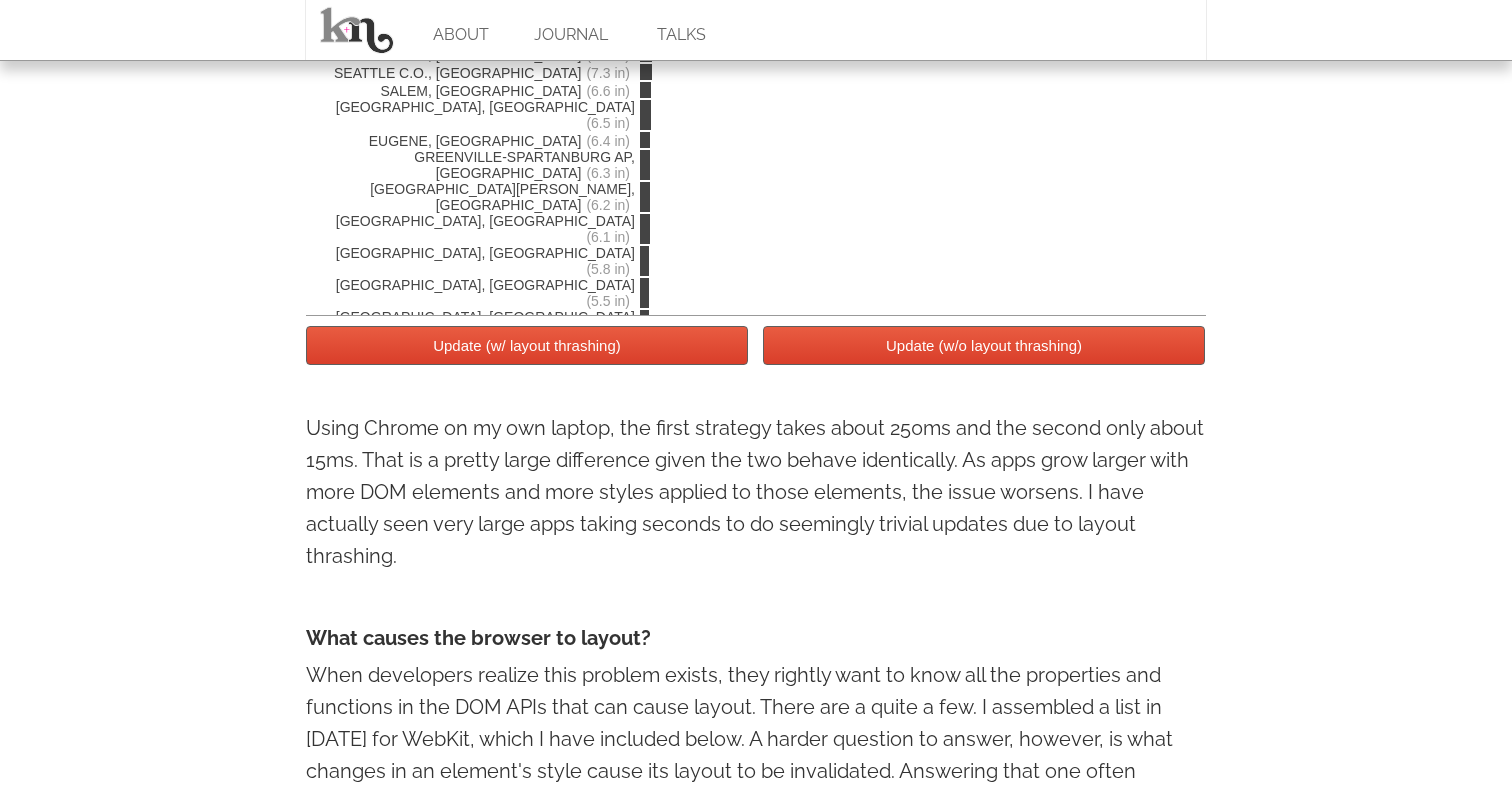 click on "Update (w/o layout thrashing)" at bounding box center [984, 345] 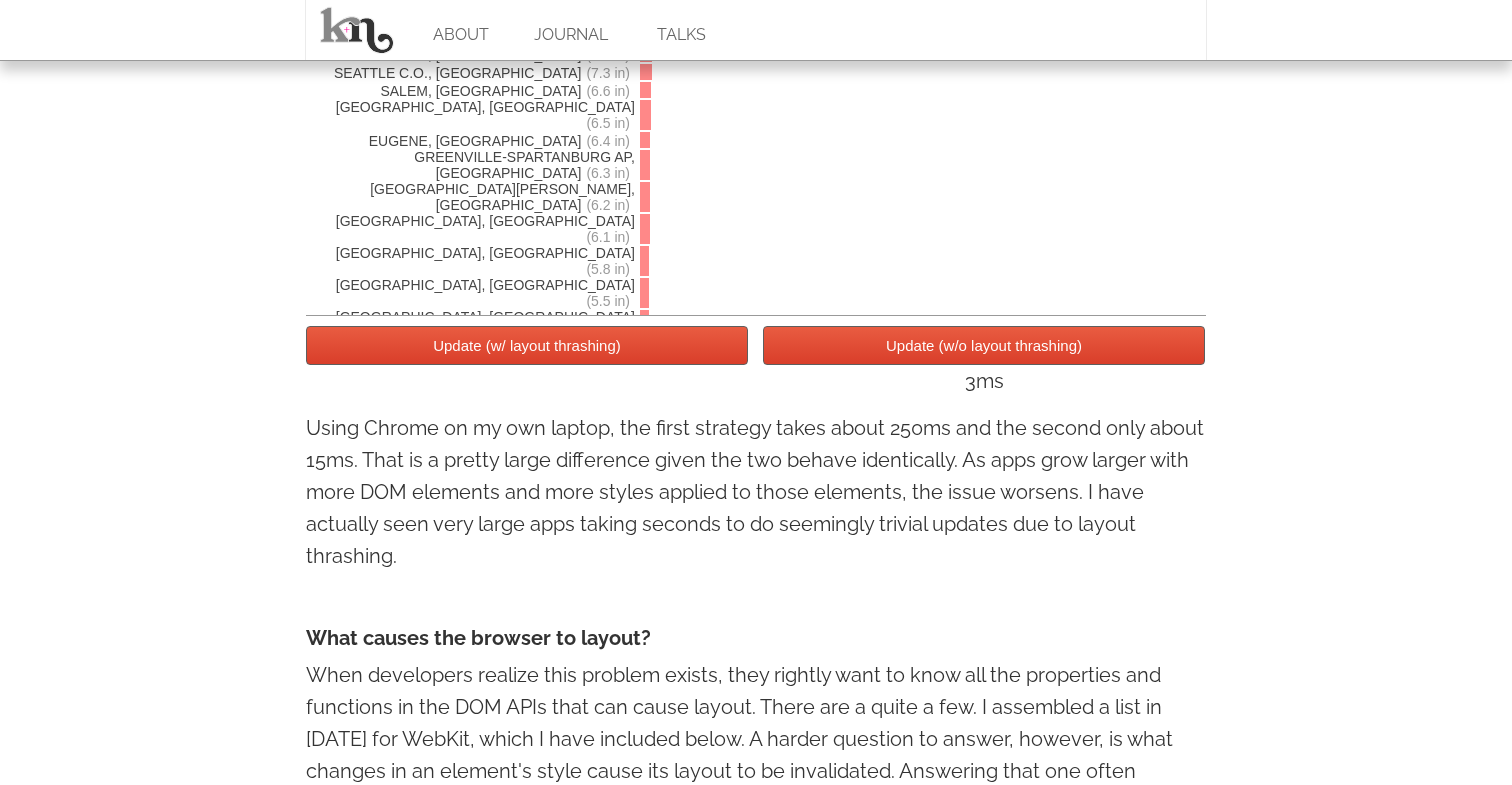 click on "Update (w/ layout thrashing)" at bounding box center (527, 345) 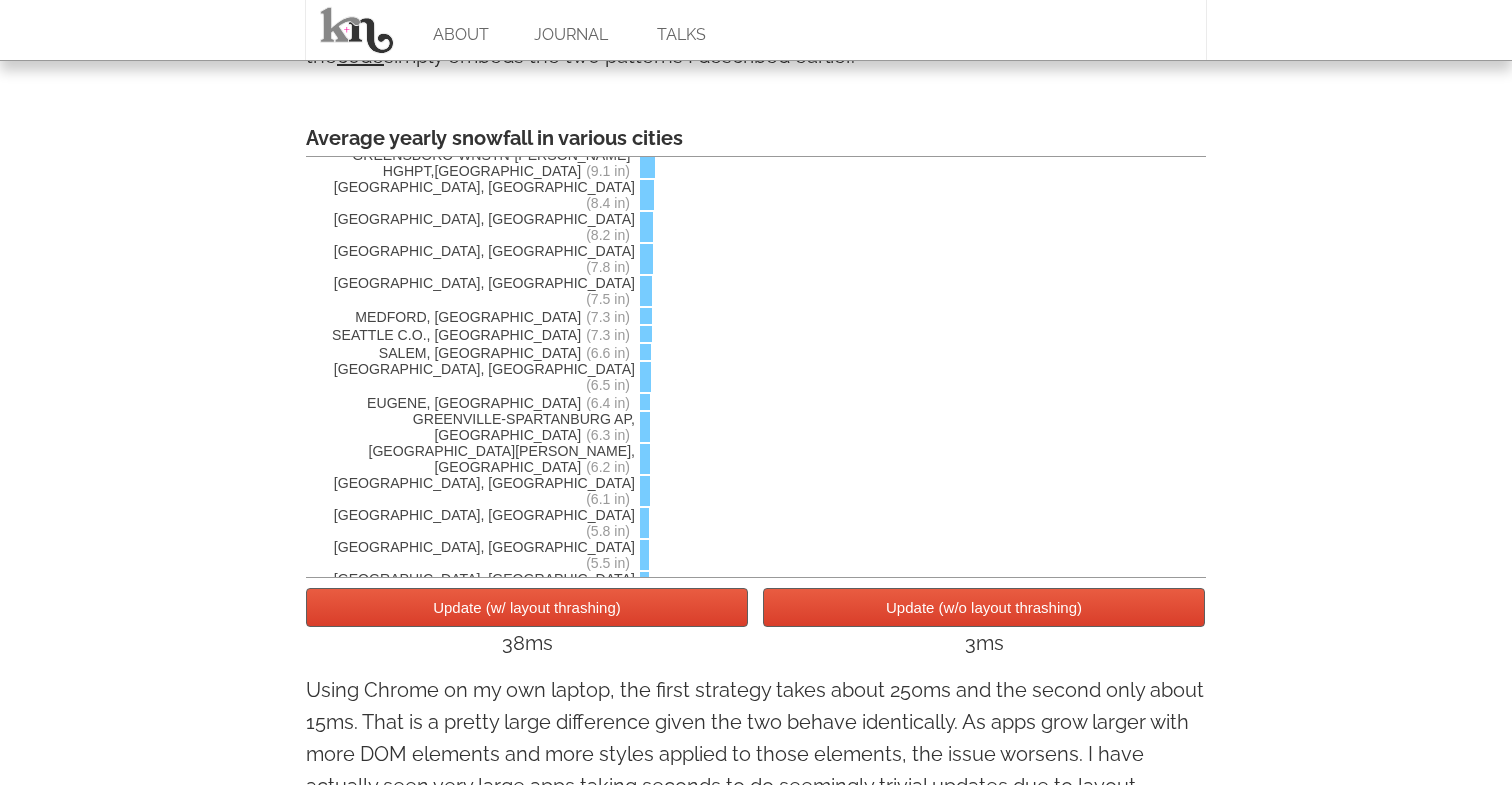 scroll, scrollTop: 3627, scrollLeft: 0, axis: vertical 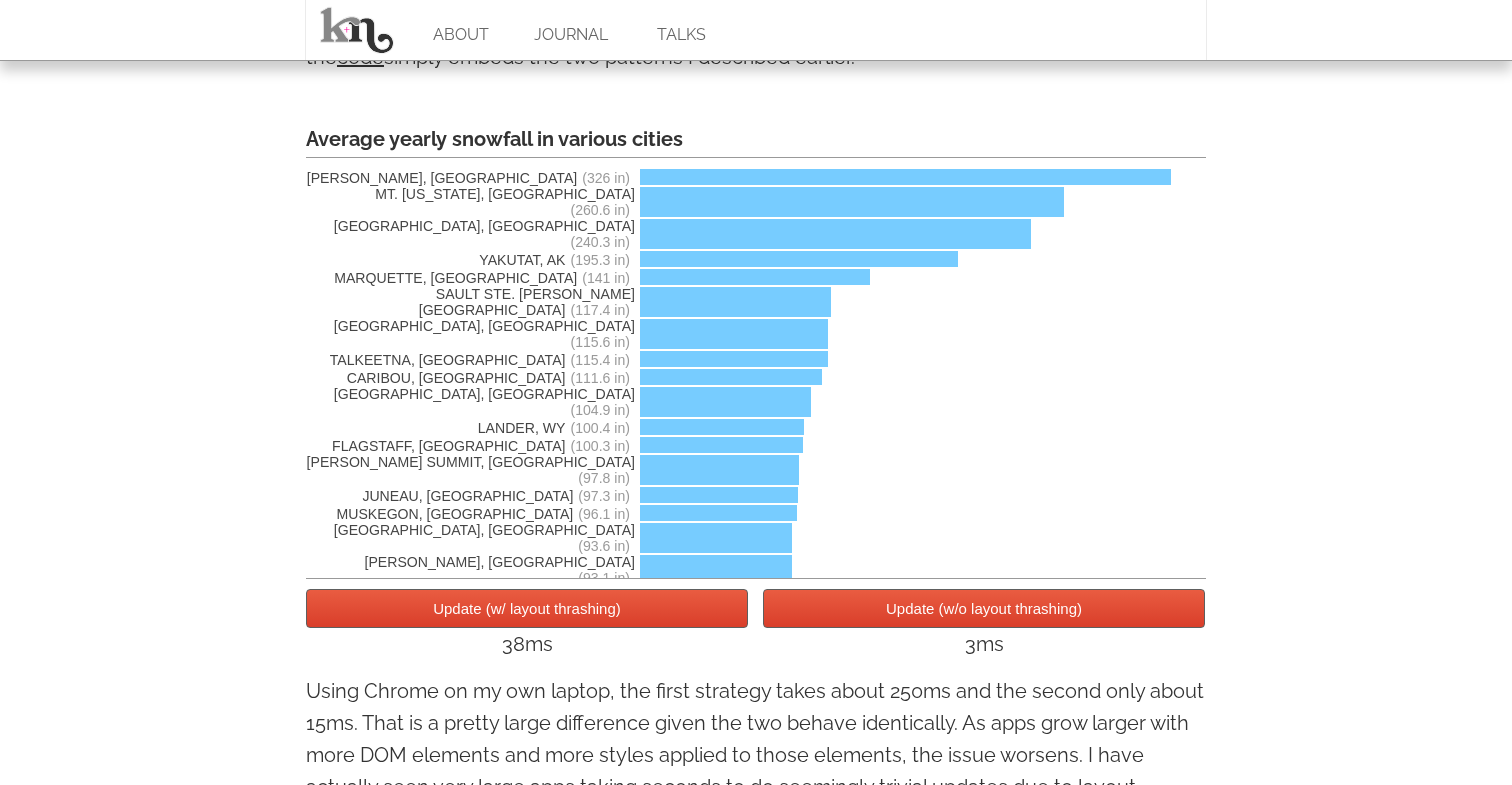 click on "Update (w/o layout thrashing)" at bounding box center [984, 608] 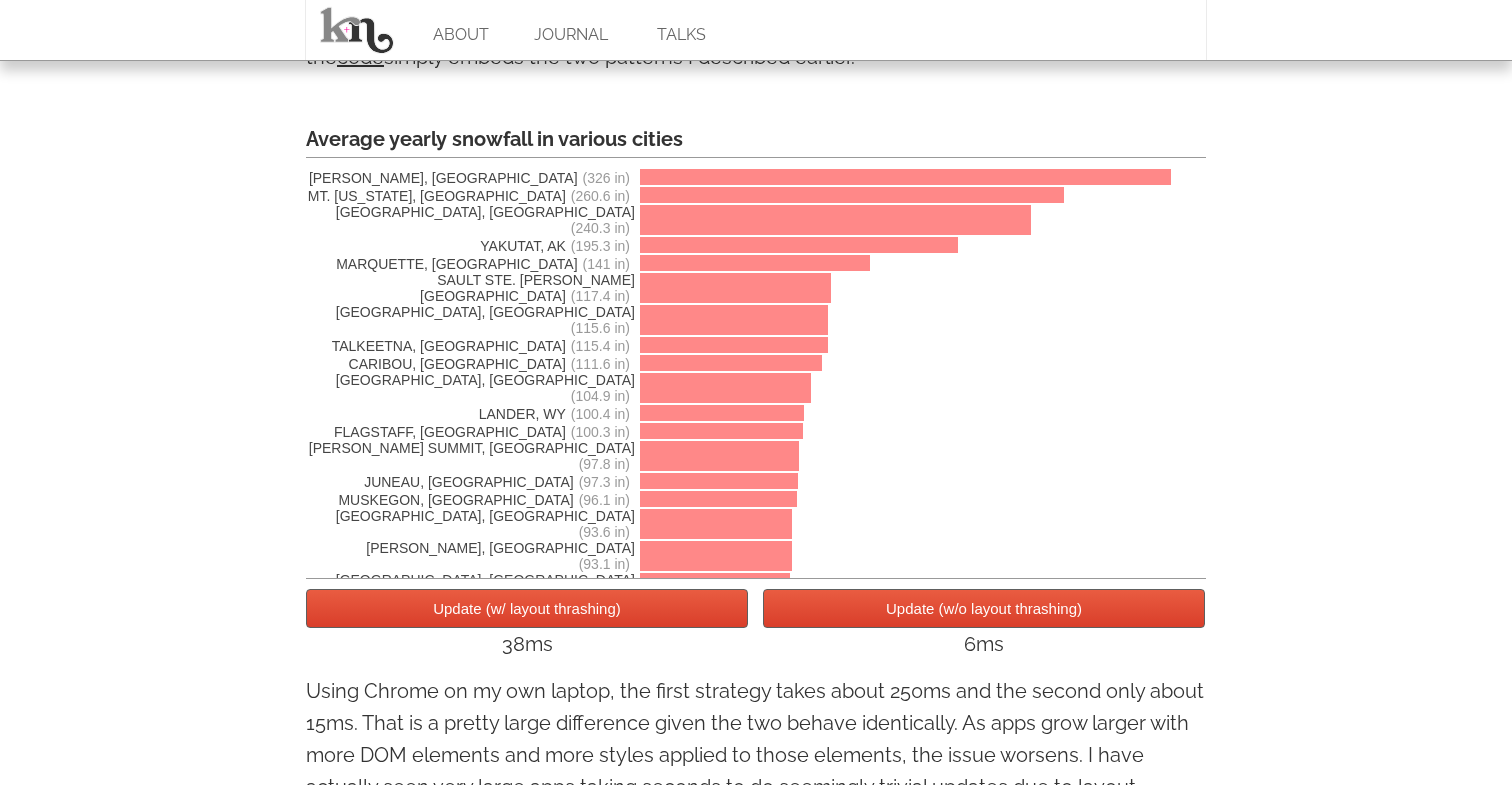 click on "Update (w/ layout thrashing)" at bounding box center [527, 608] 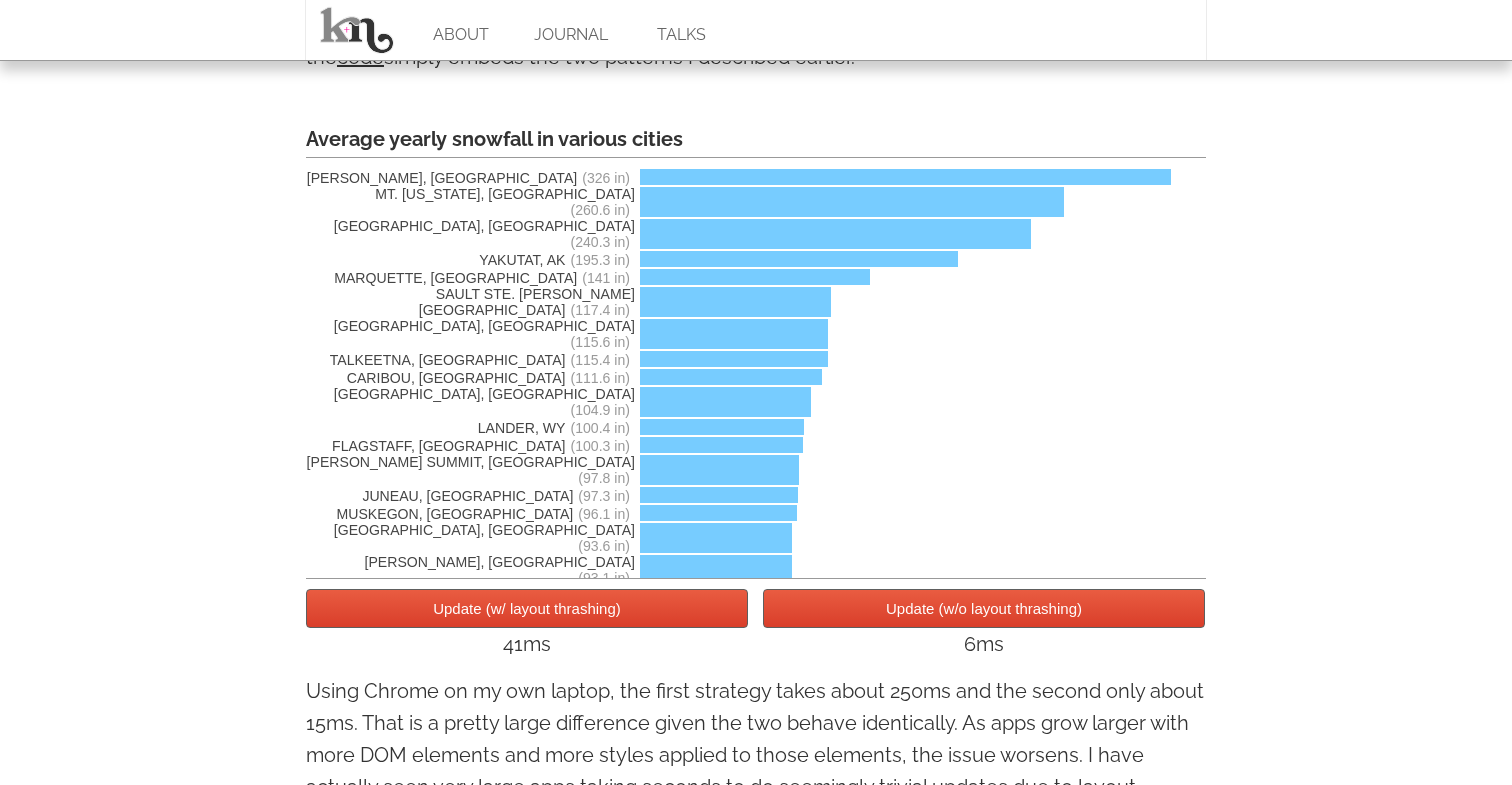 click on "Update (w/o layout thrashing)" at bounding box center [984, 608] 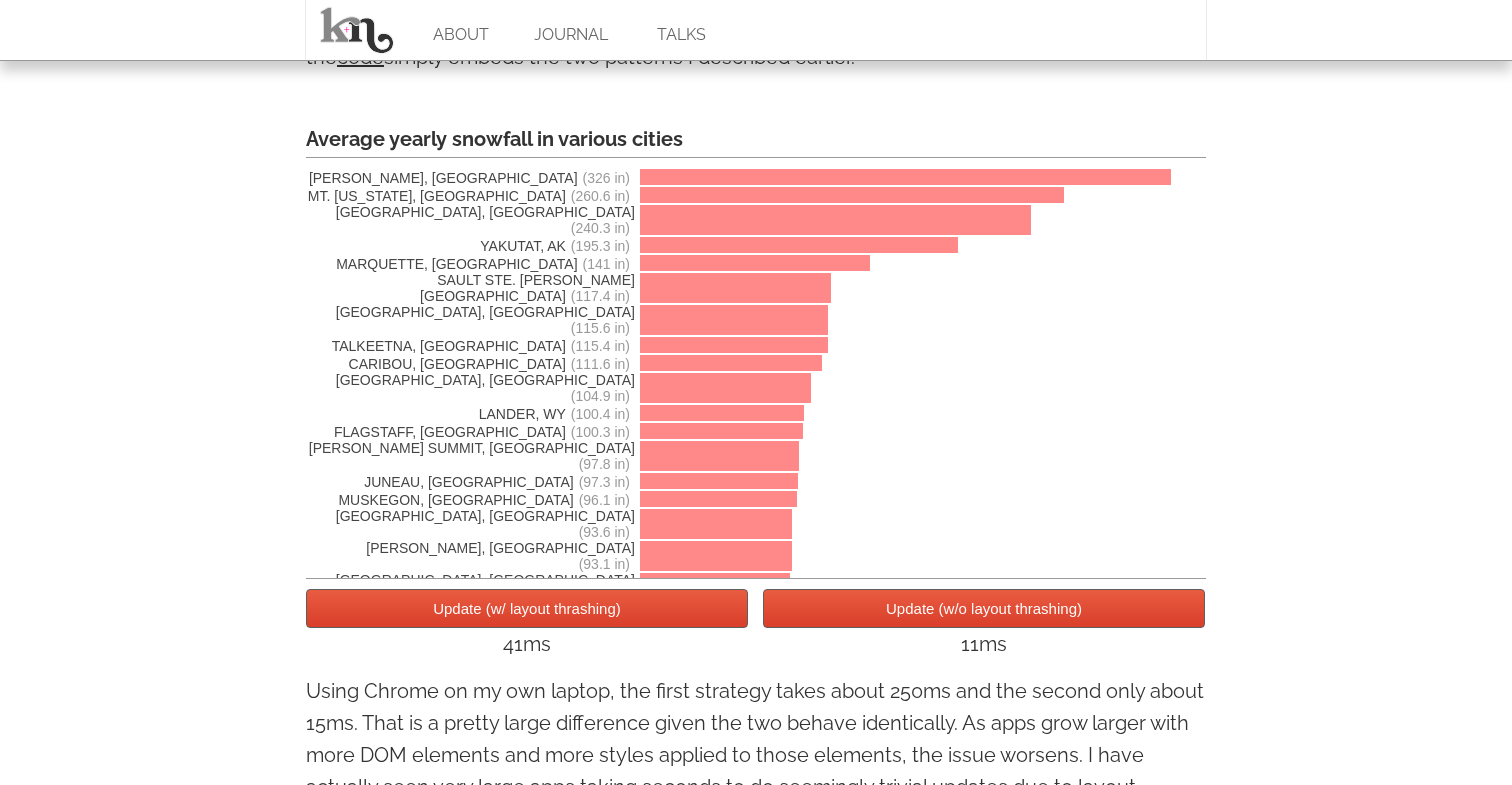 click on "Update (w/ layout thrashing)" at bounding box center (527, 608) 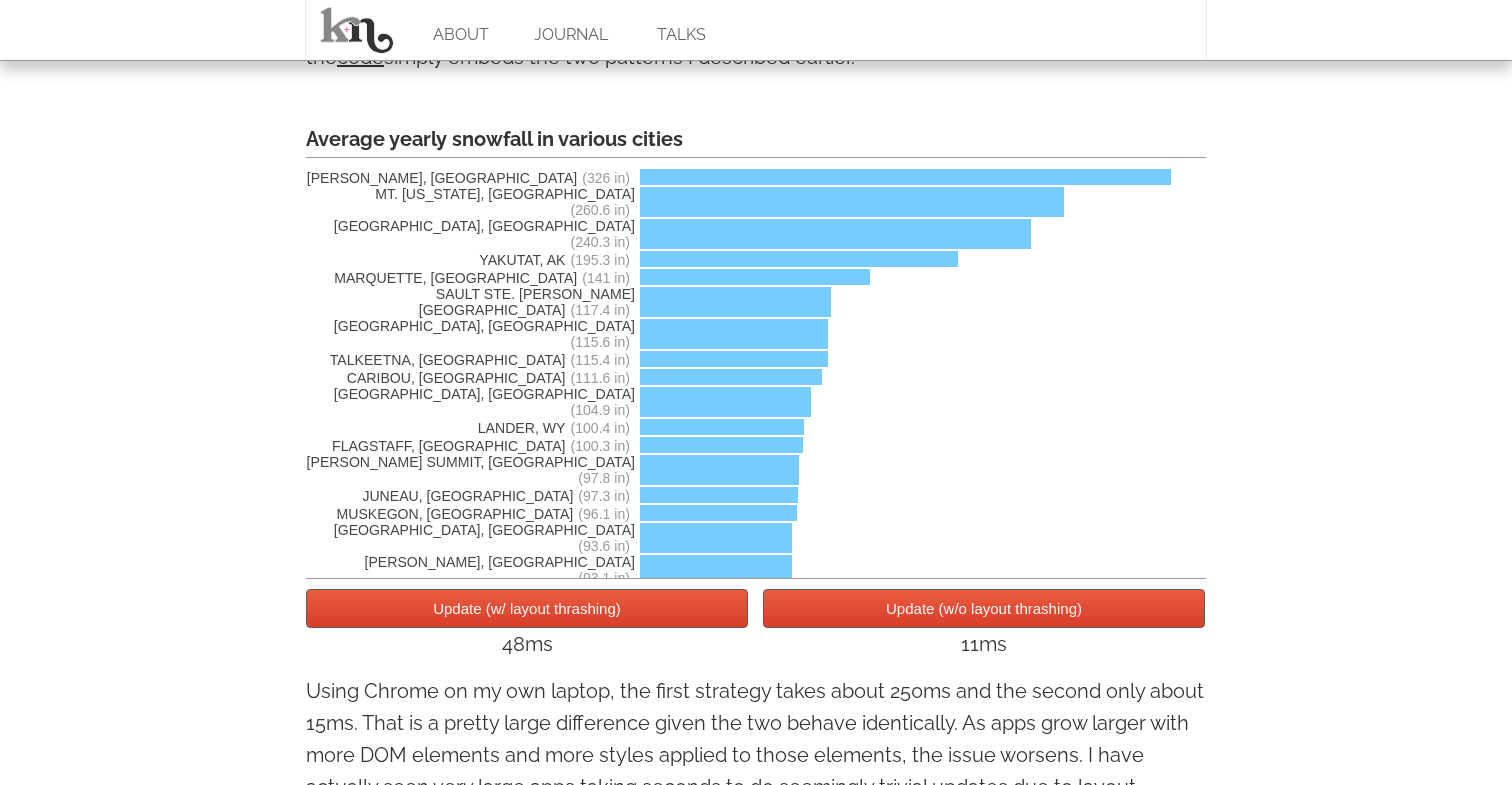 click on "Update (w/o layout thrashing)" at bounding box center [984, 608] 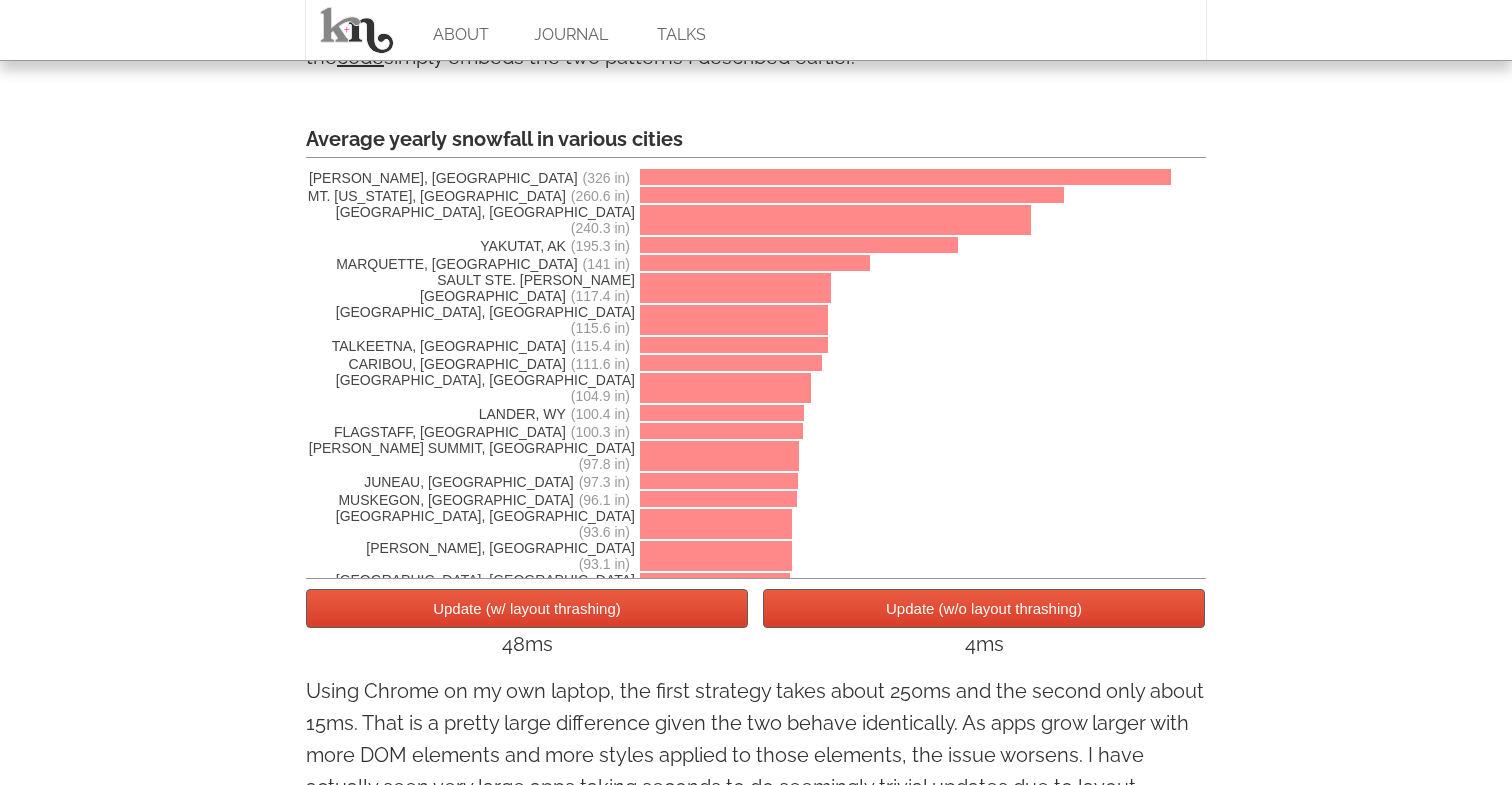 click on "Update (w/ layout thrashing)" at bounding box center (527, 608) 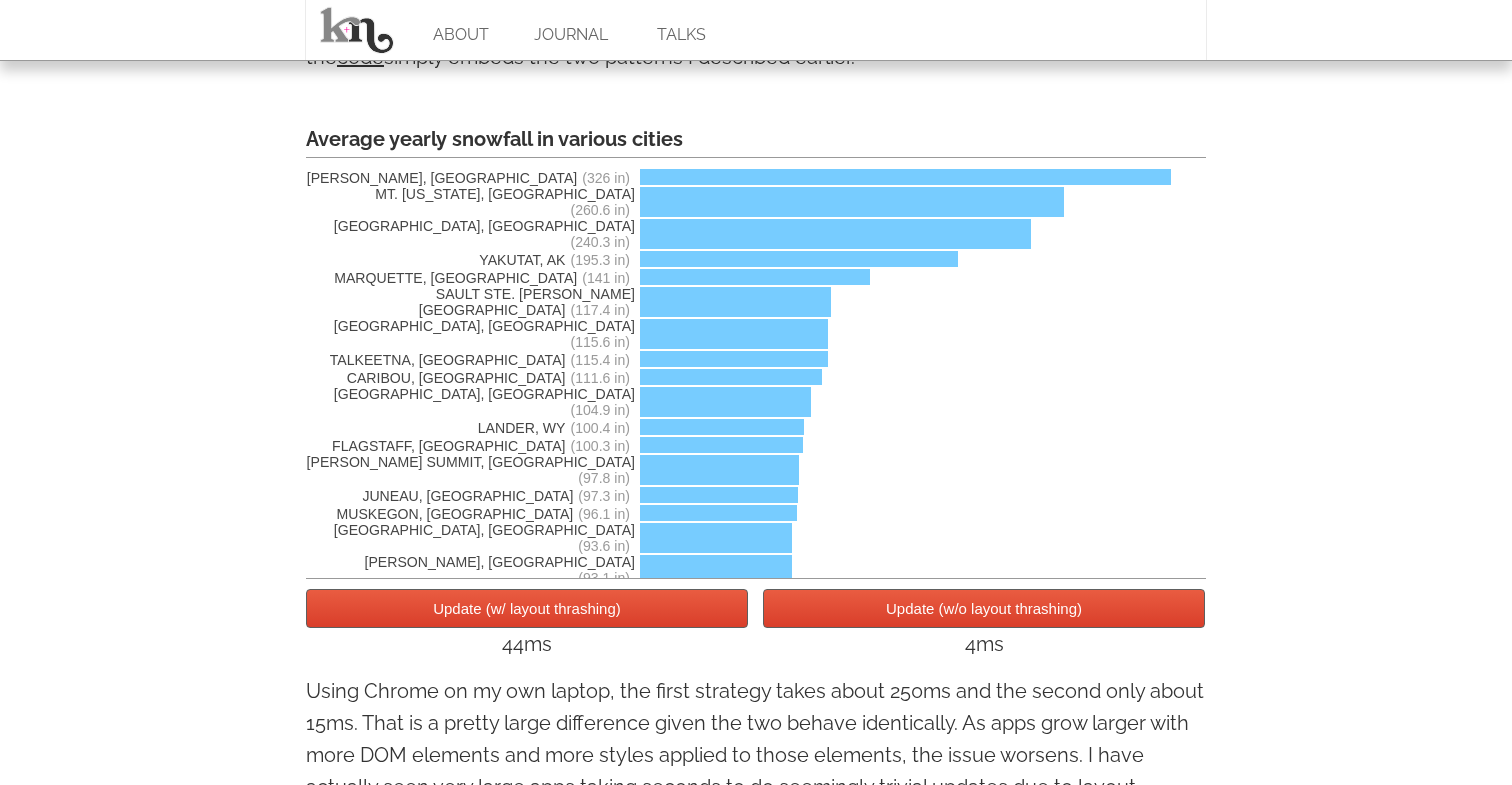 click on "Update (w/o layout thrashing)" at bounding box center [984, 608] 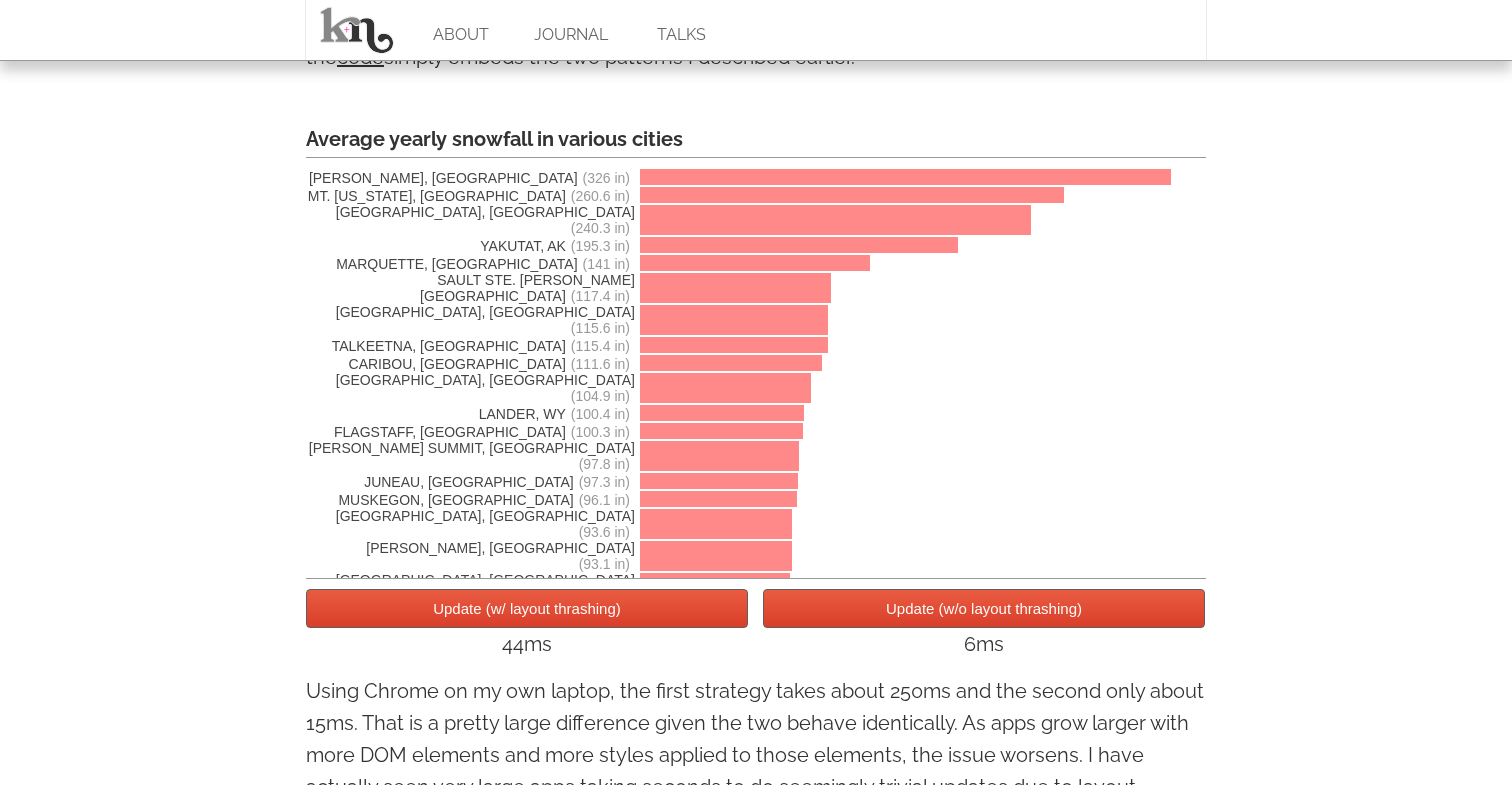 click on "Update (w/ layout thrashing)" at bounding box center [527, 608] 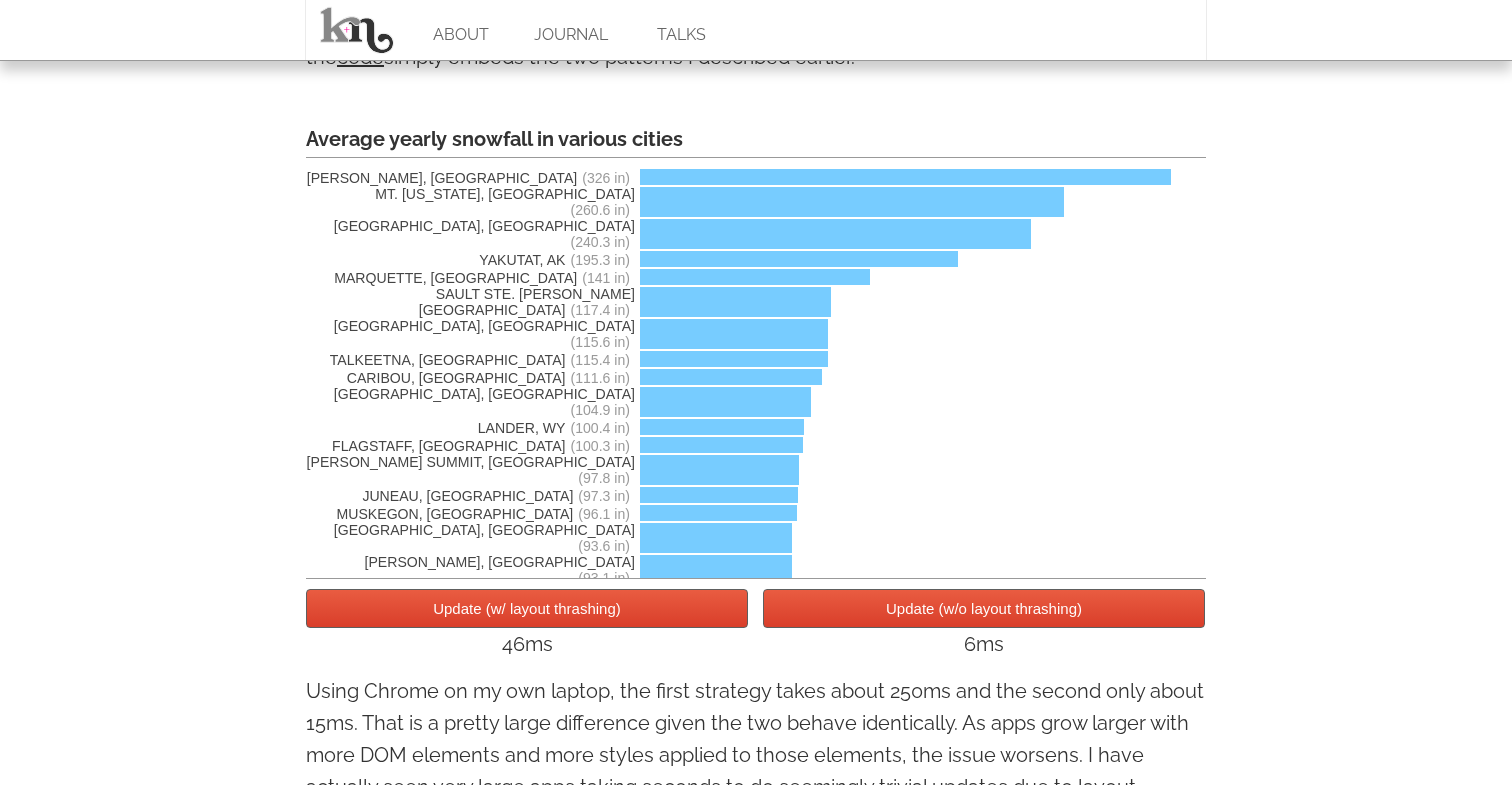 click on "Update (w/o layout thrashing)" at bounding box center (984, 608) 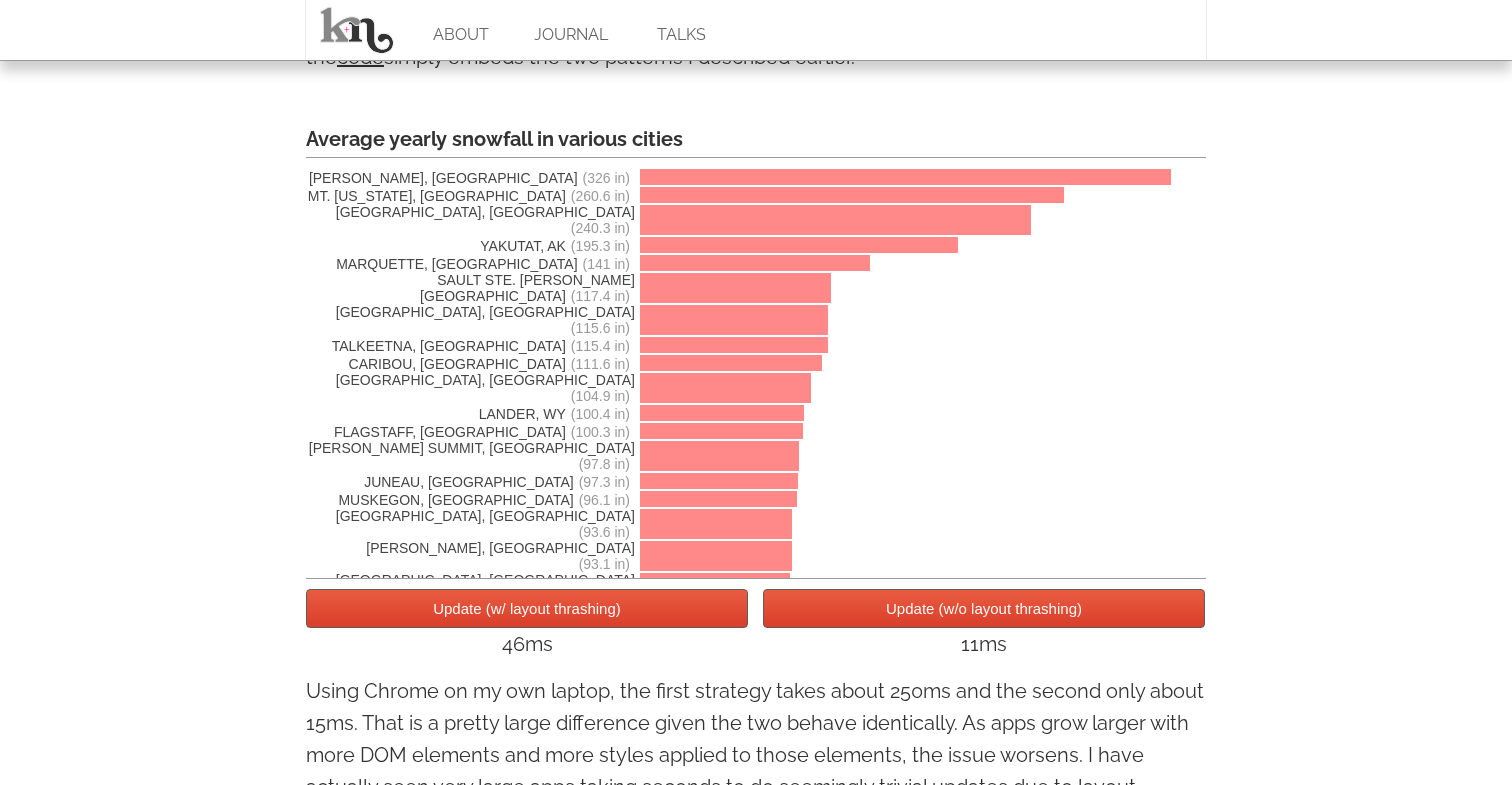 click on "Update (w/ layout thrashing)" at bounding box center [527, 608] 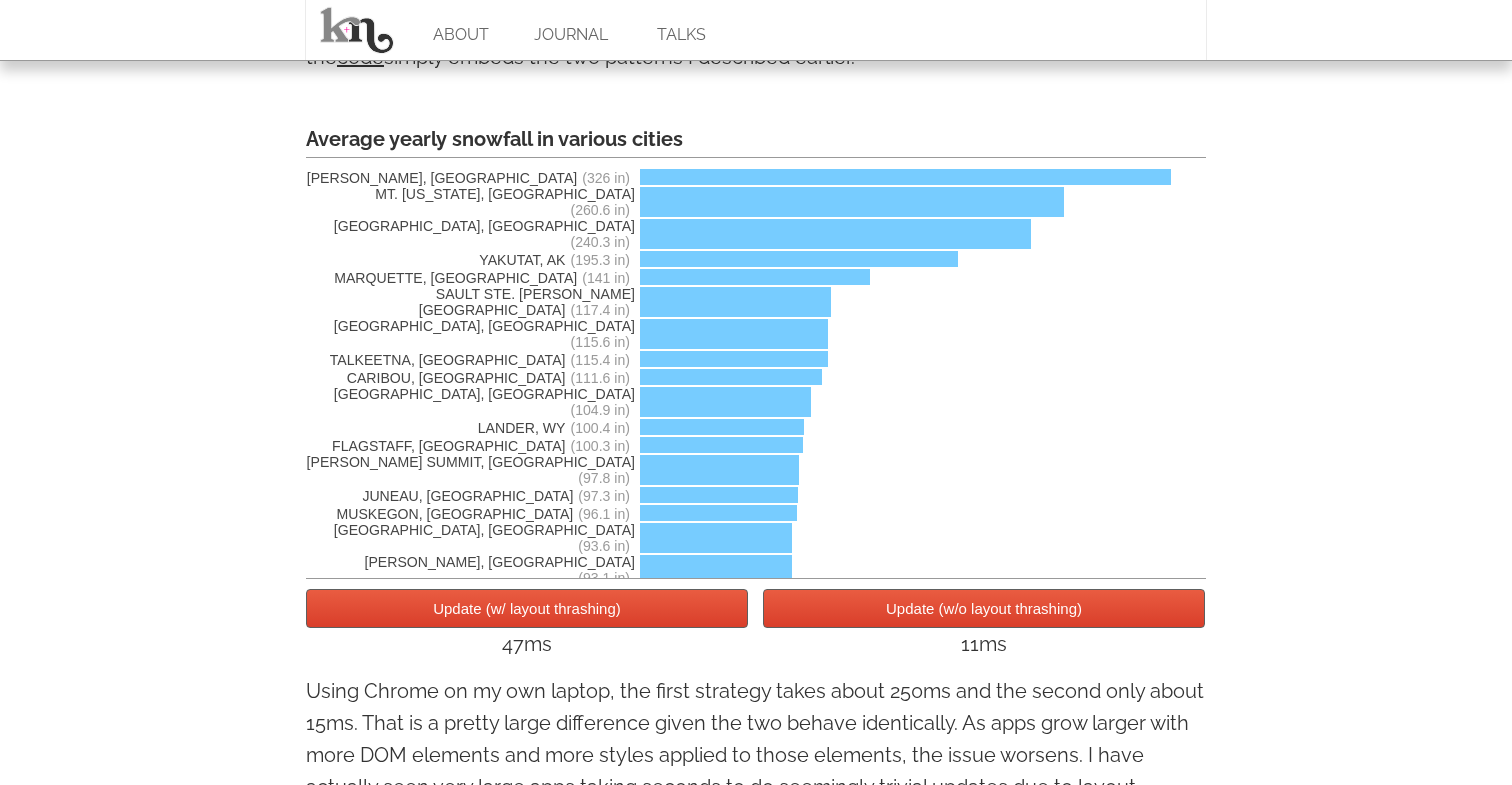 click on "Update (w/o layout thrashing)" at bounding box center (984, 608) 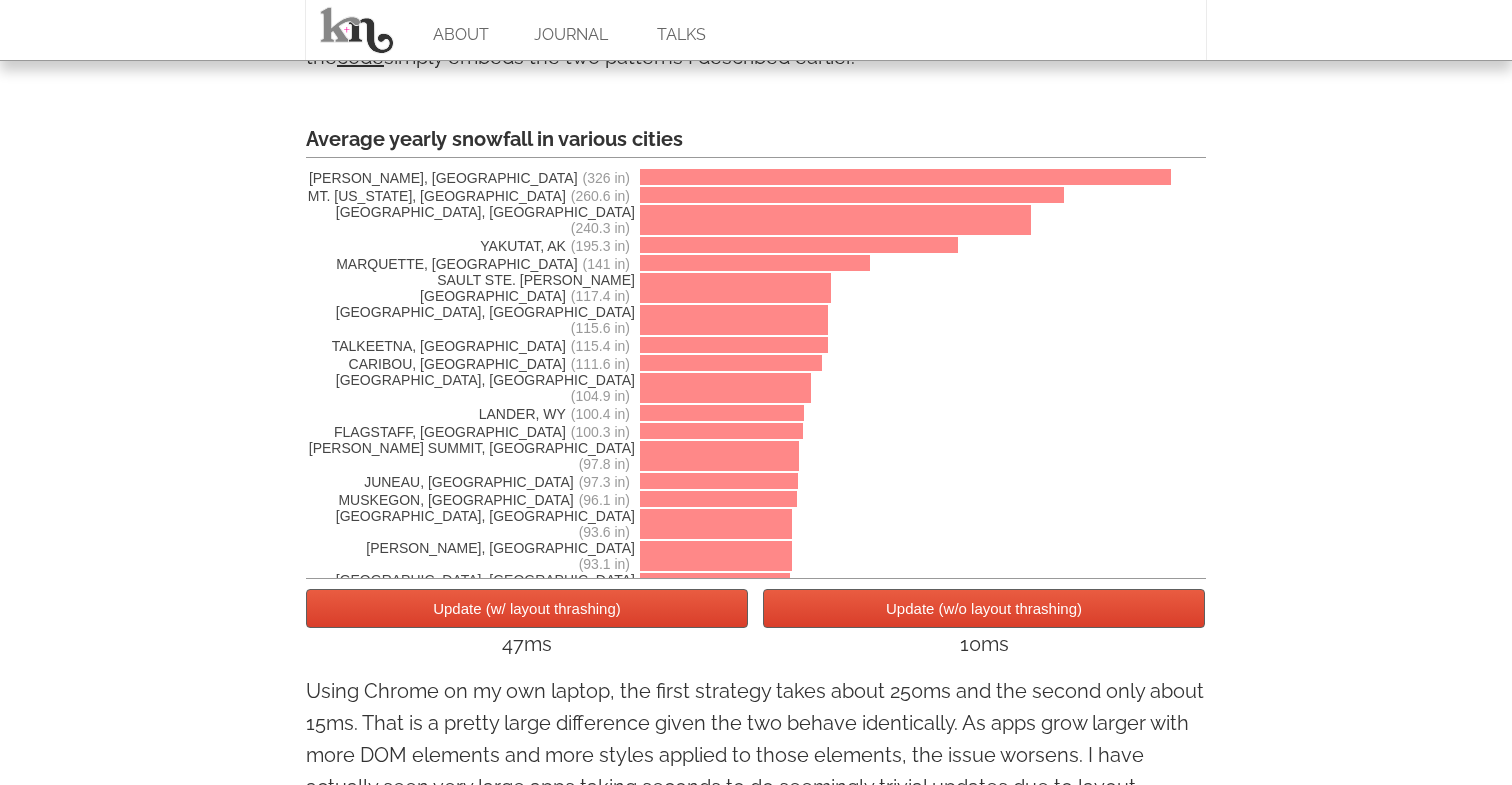 click on "Update (w/ layout thrashing)" at bounding box center [527, 608] 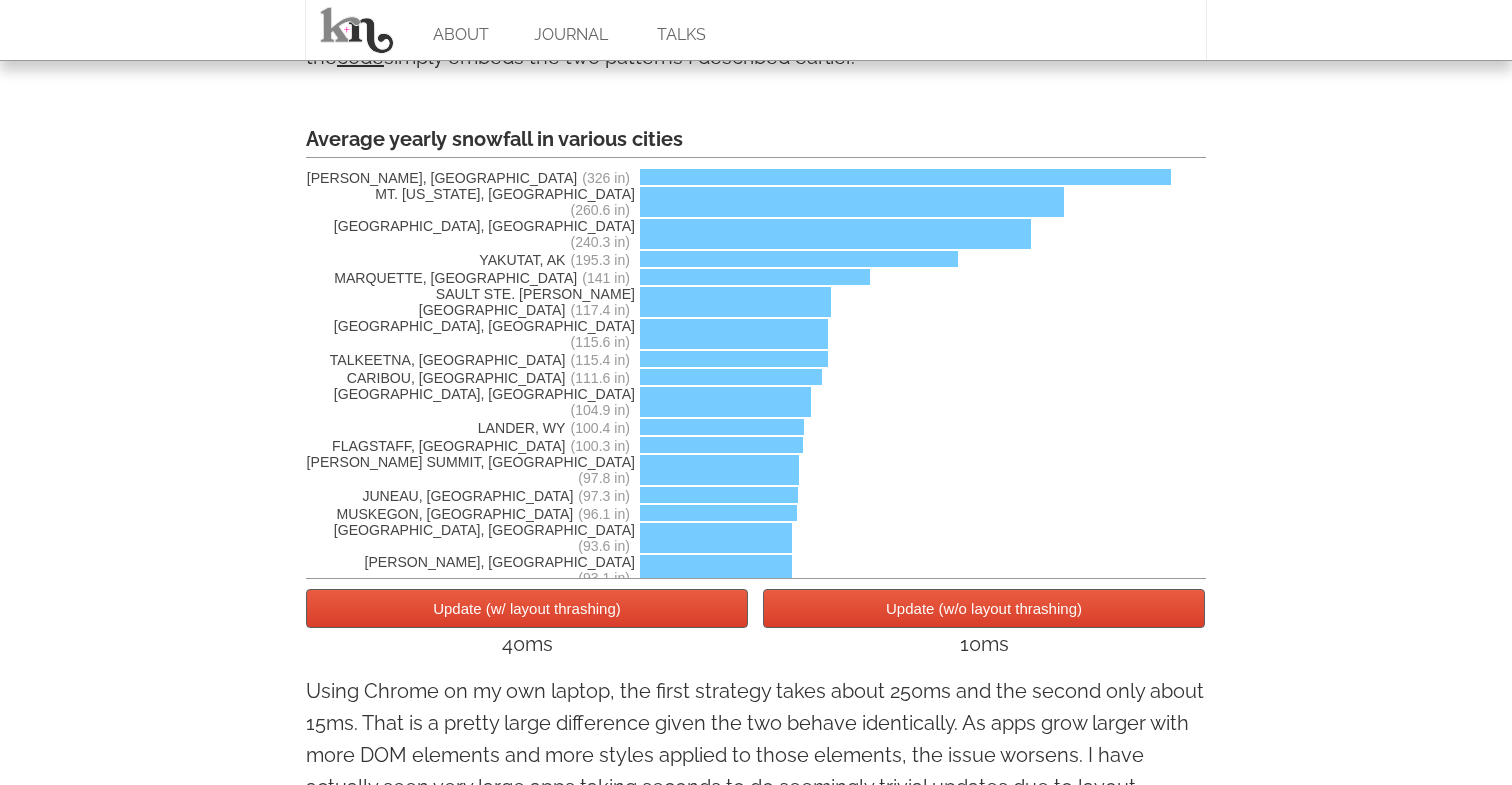 click on "Update (w/o layout thrashing)" at bounding box center [984, 608] 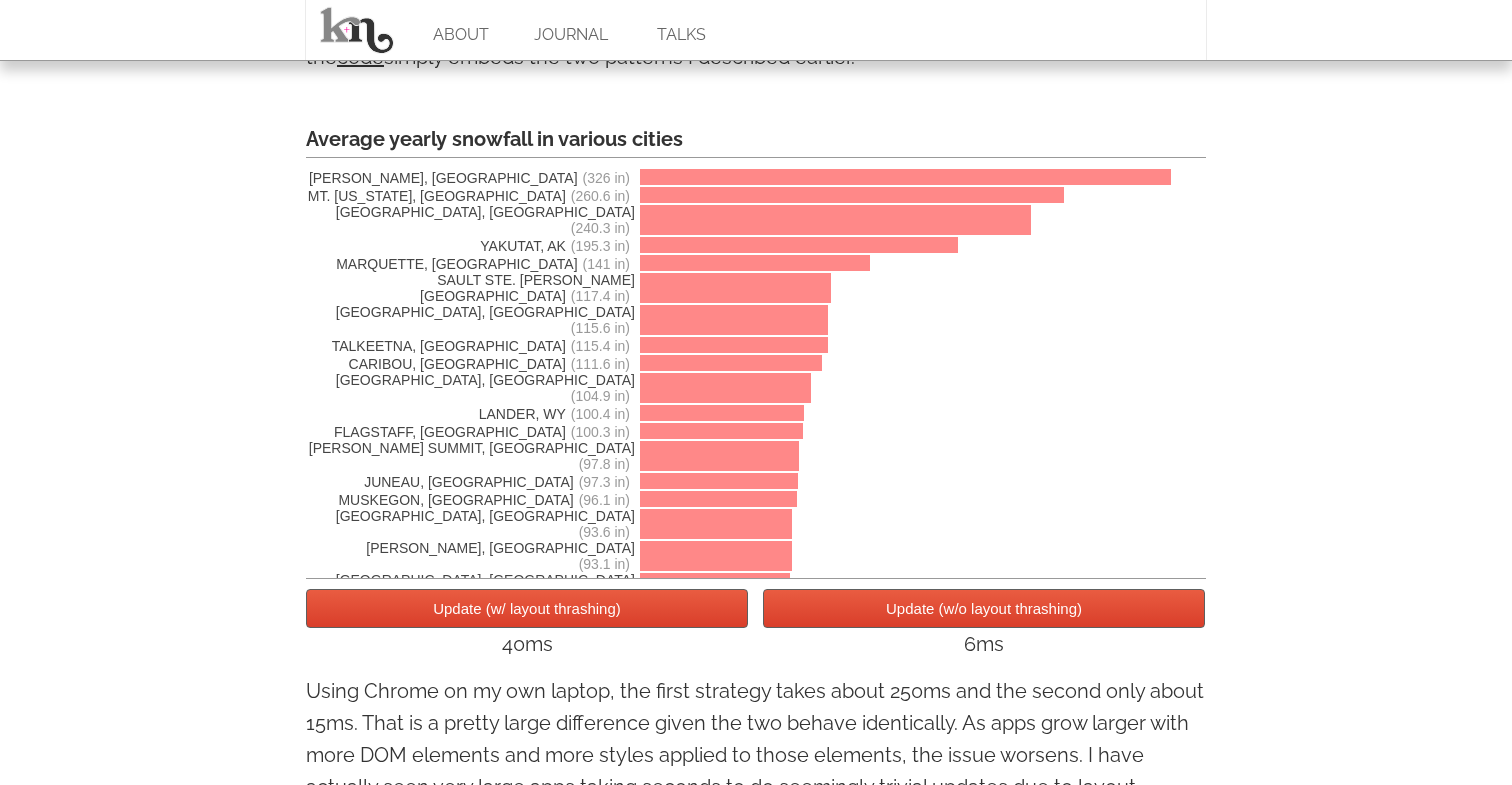 click on "Update (w/ layout thrashing)" at bounding box center [527, 608] 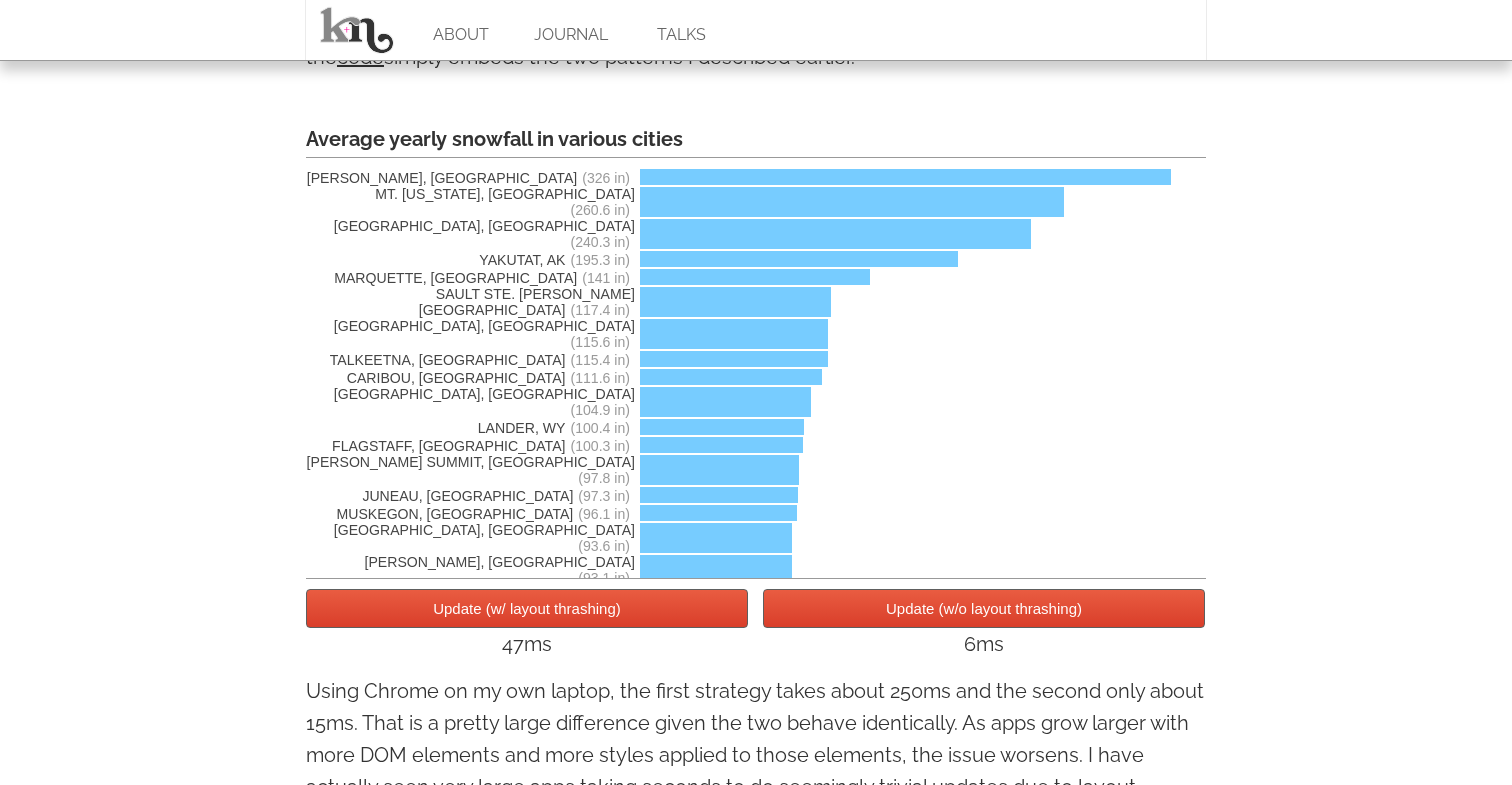 click on "Update (w/o layout thrashing)" at bounding box center (984, 608) 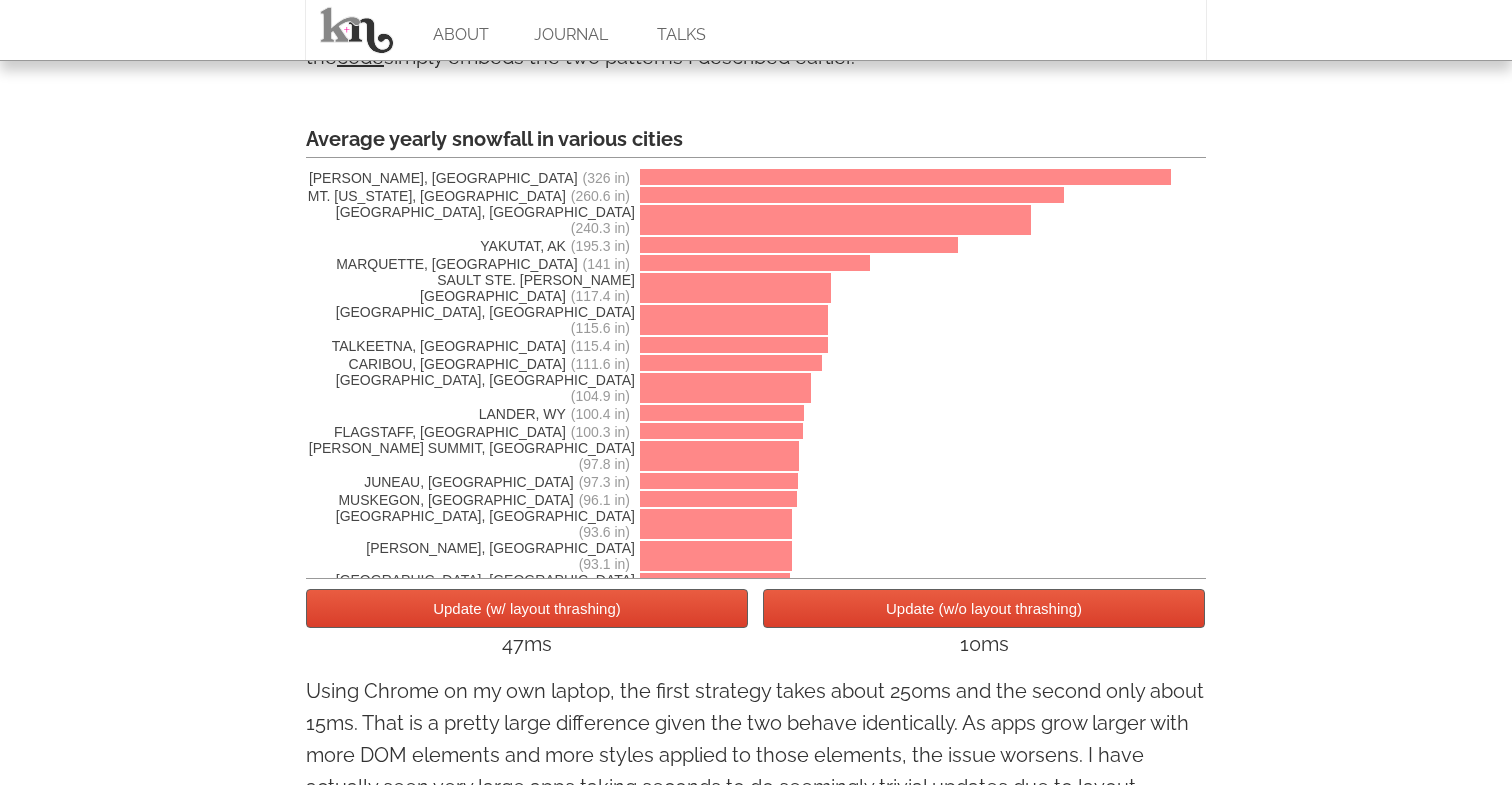 click on "Update (w/ layout thrashing)" at bounding box center (527, 608) 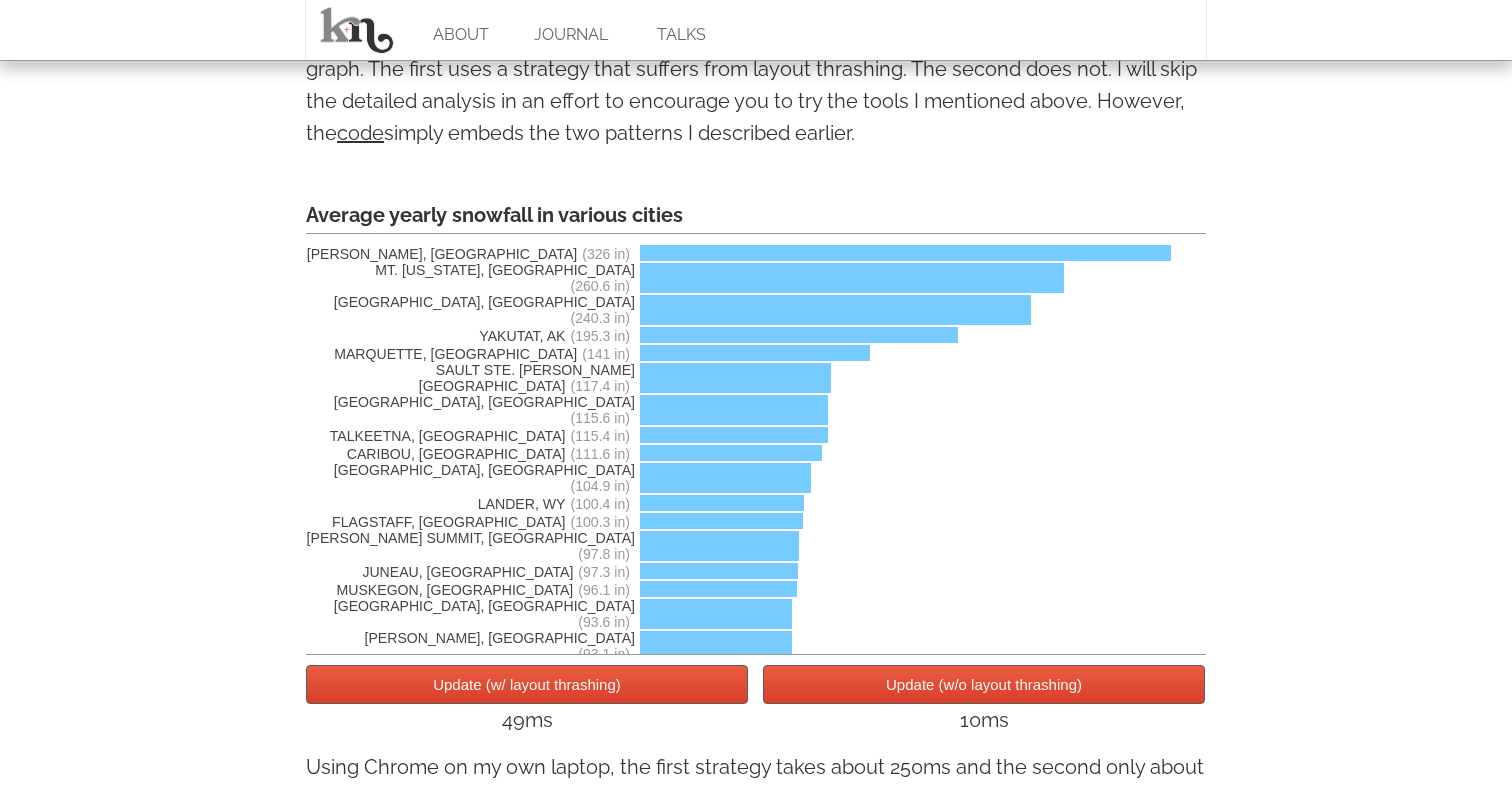 scroll, scrollTop: 3555, scrollLeft: 0, axis: vertical 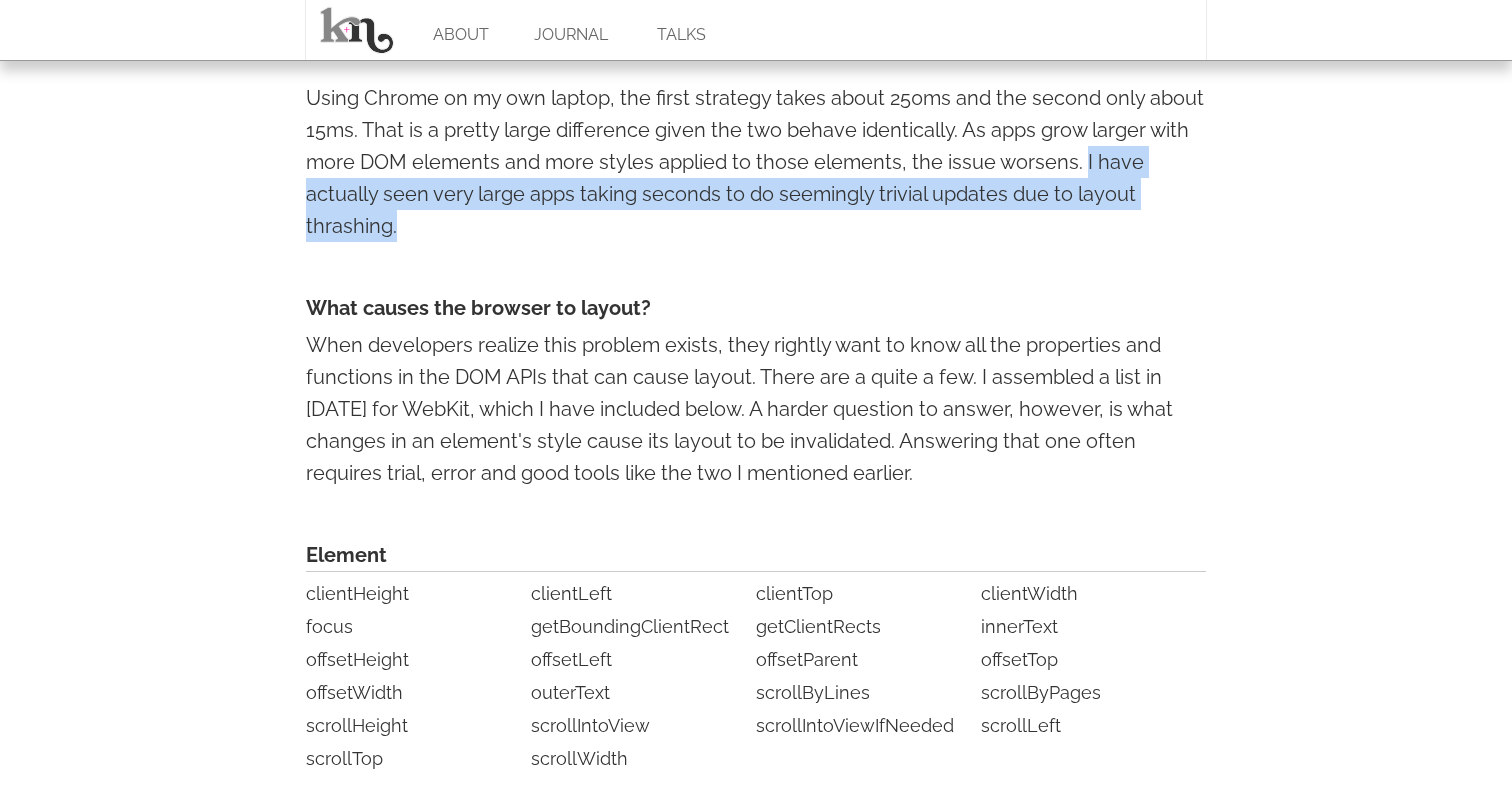drag, startPoint x: 1080, startPoint y: 169, endPoint x: 1144, endPoint y: 225, distance: 85.04117 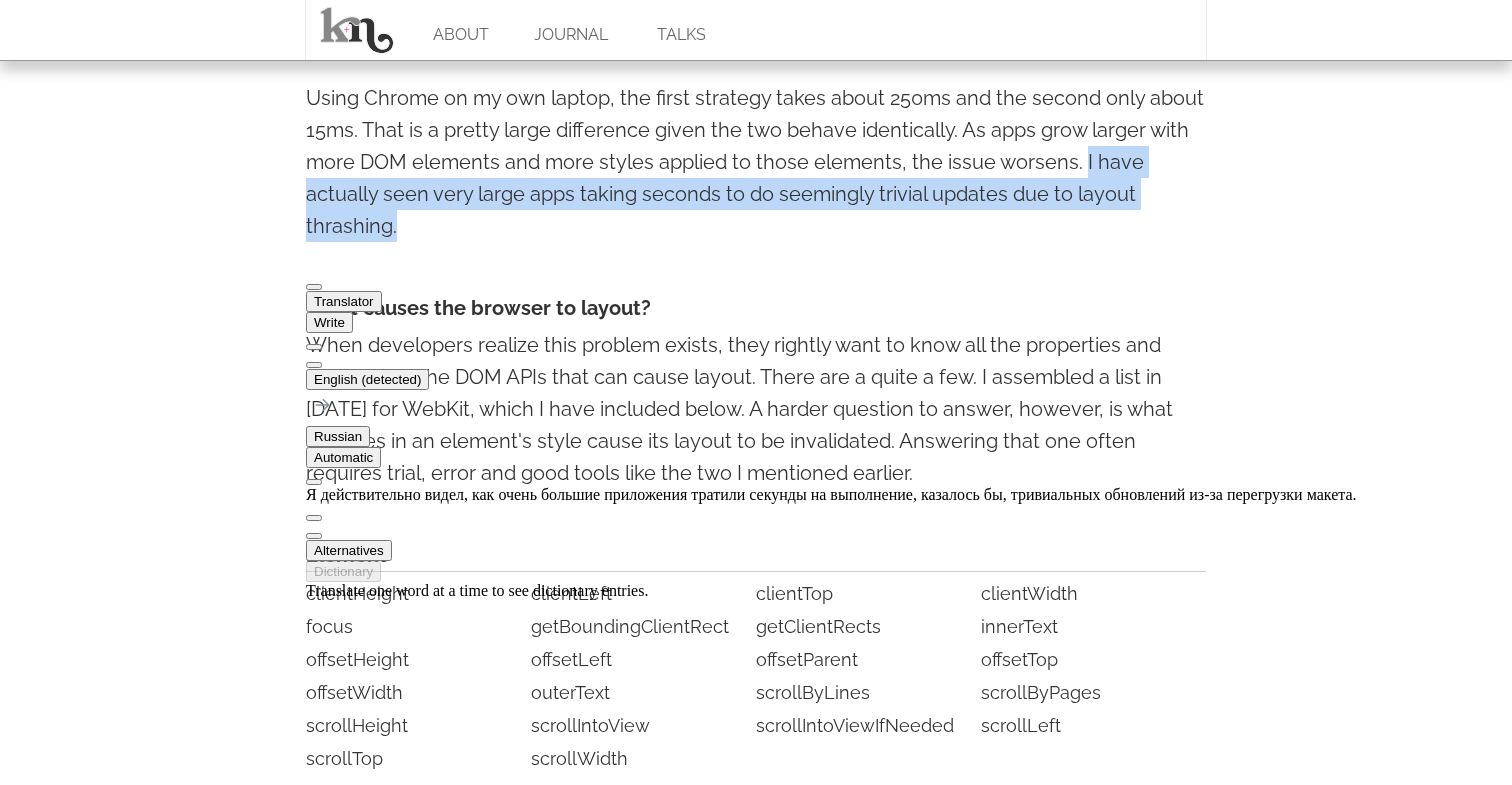 click on "When developers realize this problem exists, they rightly want to know all the properties and functions in the DOM APIs that can cause layout. There are a quite a few. I assembled a list in [DATE] for WebKit, which I have included below. A harder question to answer, however, is what changes in an element's style cause its layout to be invalidated. Answering that one often requires trial, error and good tools like the two I mentioned earlier." at bounding box center [756, 409] 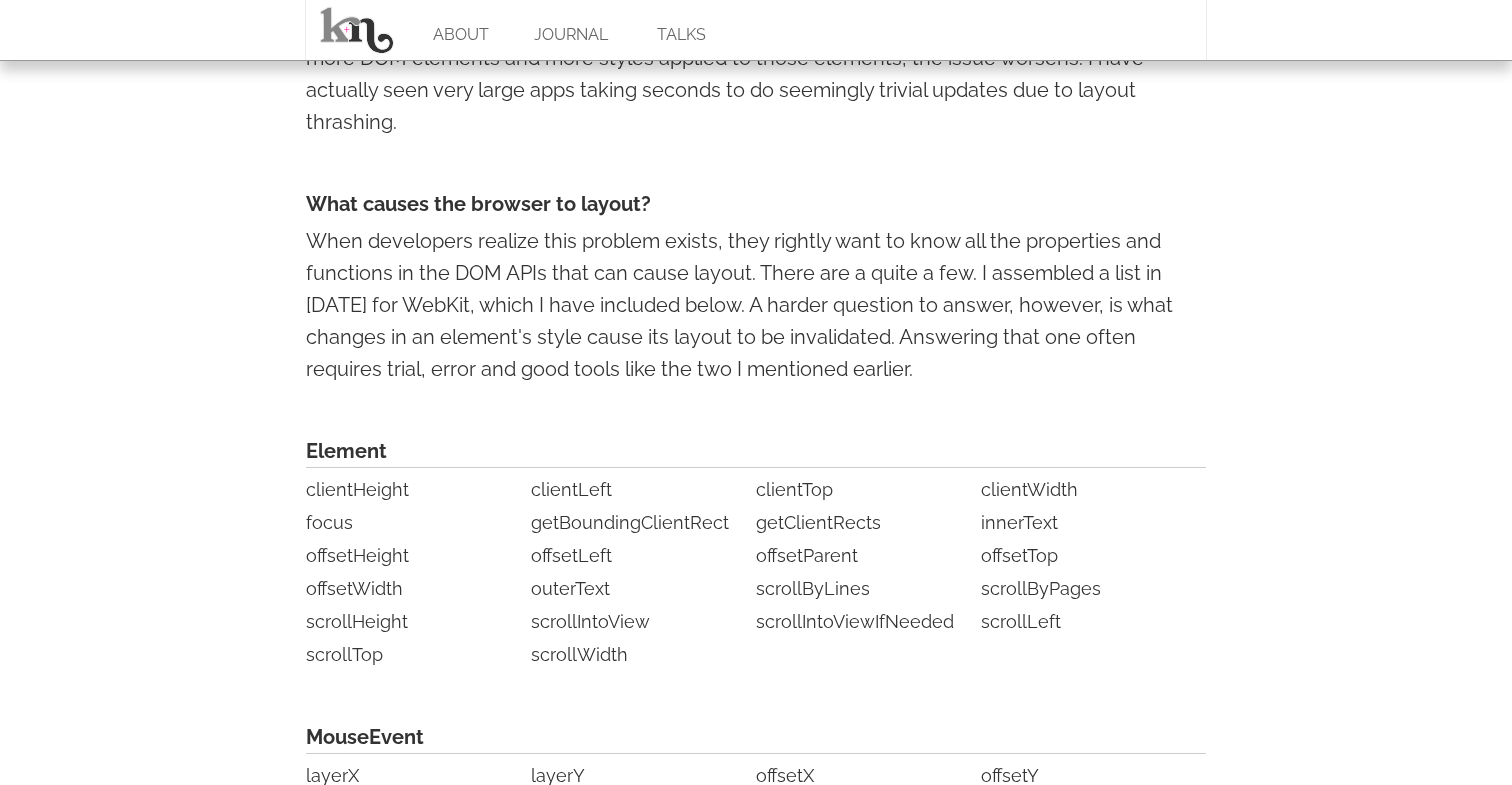 scroll, scrollTop: 4327, scrollLeft: 0, axis: vertical 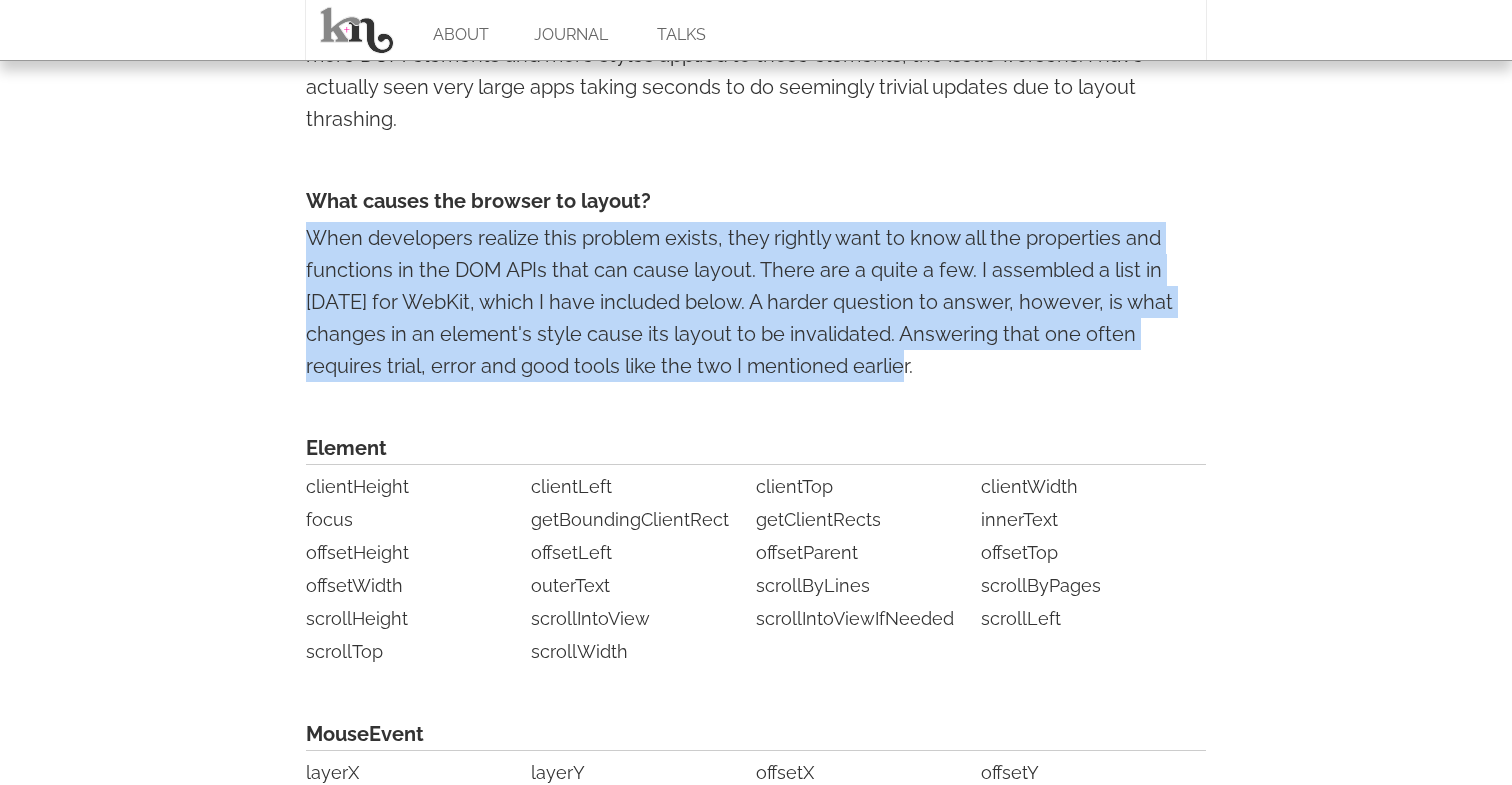 drag, startPoint x: 302, startPoint y: 250, endPoint x: 757, endPoint y: 379, distance: 472.9334 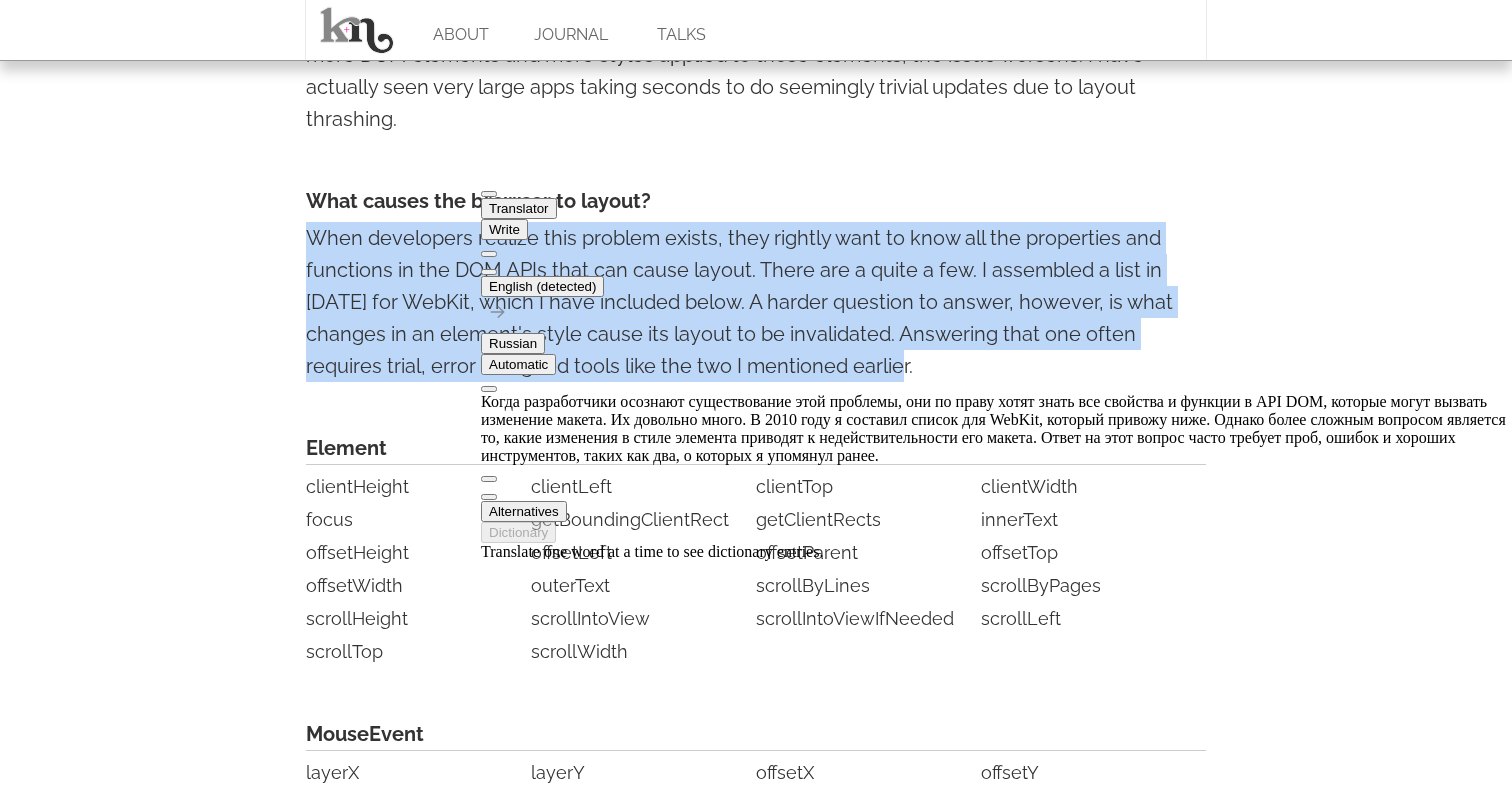 click on "On Layout & Web Performance
[DATE]
keyboard_arrow_left
keyboard_arrow_right
Outside of initial page load problems, “layout thrashing” is the most common performance problem I see in dynamic web applications. This is particularly true for  Single Page Applications  which build and destroy views on the fly. However, I’m often amazed by the number of web developers I run into who are unaware of the patterns that cause browsers to do unnecessary layout (aka “reflow” in the Mozilla community). And if you develop using a WebKit browser, there are plenty of tools available that will point out these problems.
Computing and invalidating layout
elementA . className   =   "a-style" ;
var   heightA   =   elementA . offsetHeight ;    // layout is needed
elementB ." at bounding box center [756, -1127] 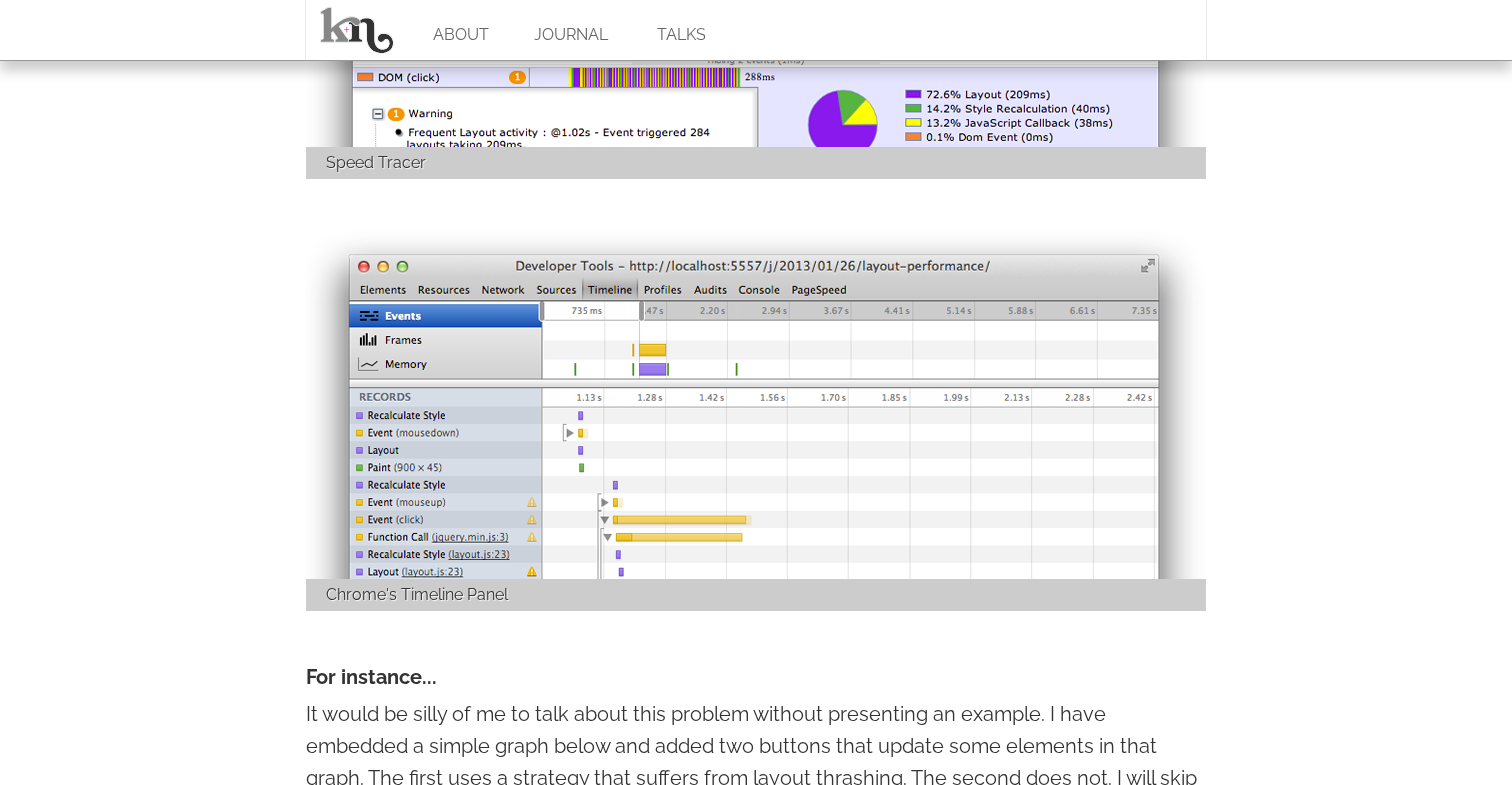 scroll, scrollTop: 2761, scrollLeft: 0, axis: vertical 